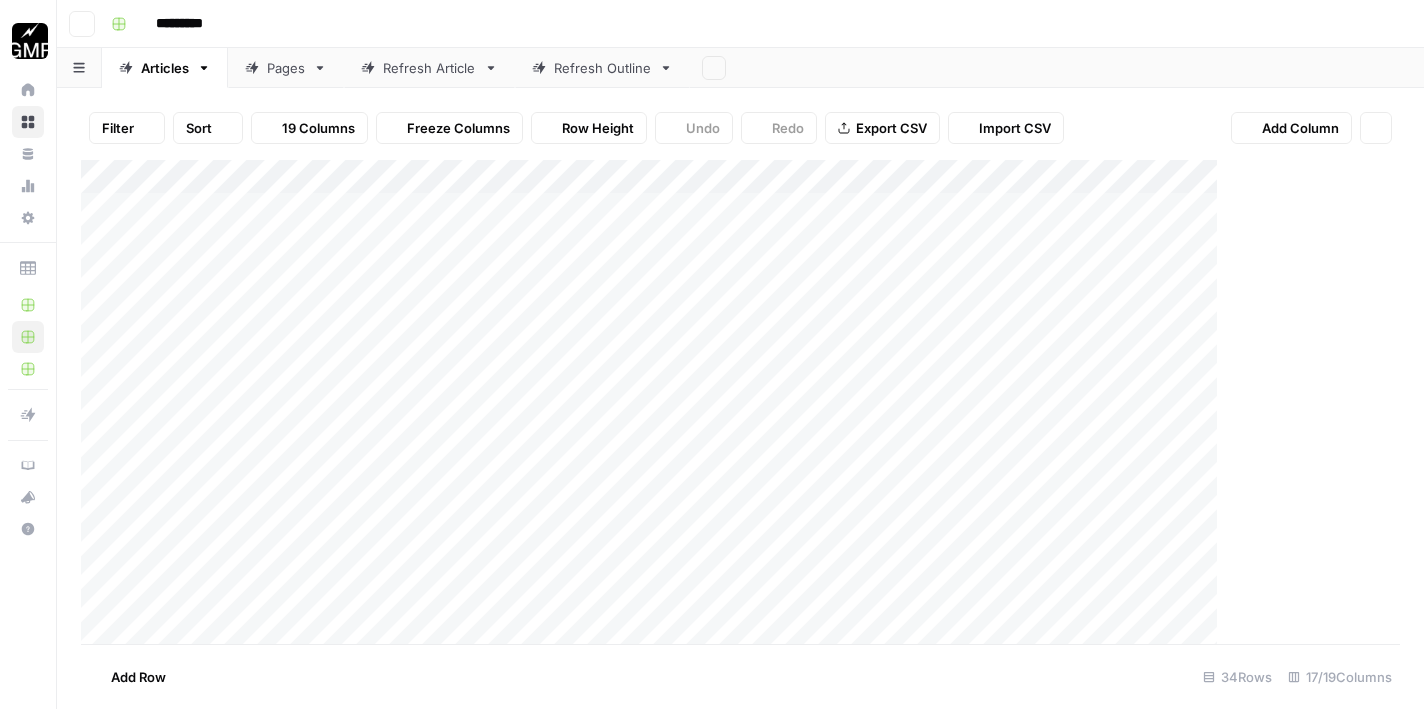 scroll, scrollTop: 0, scrollLeft: 0, axis: both 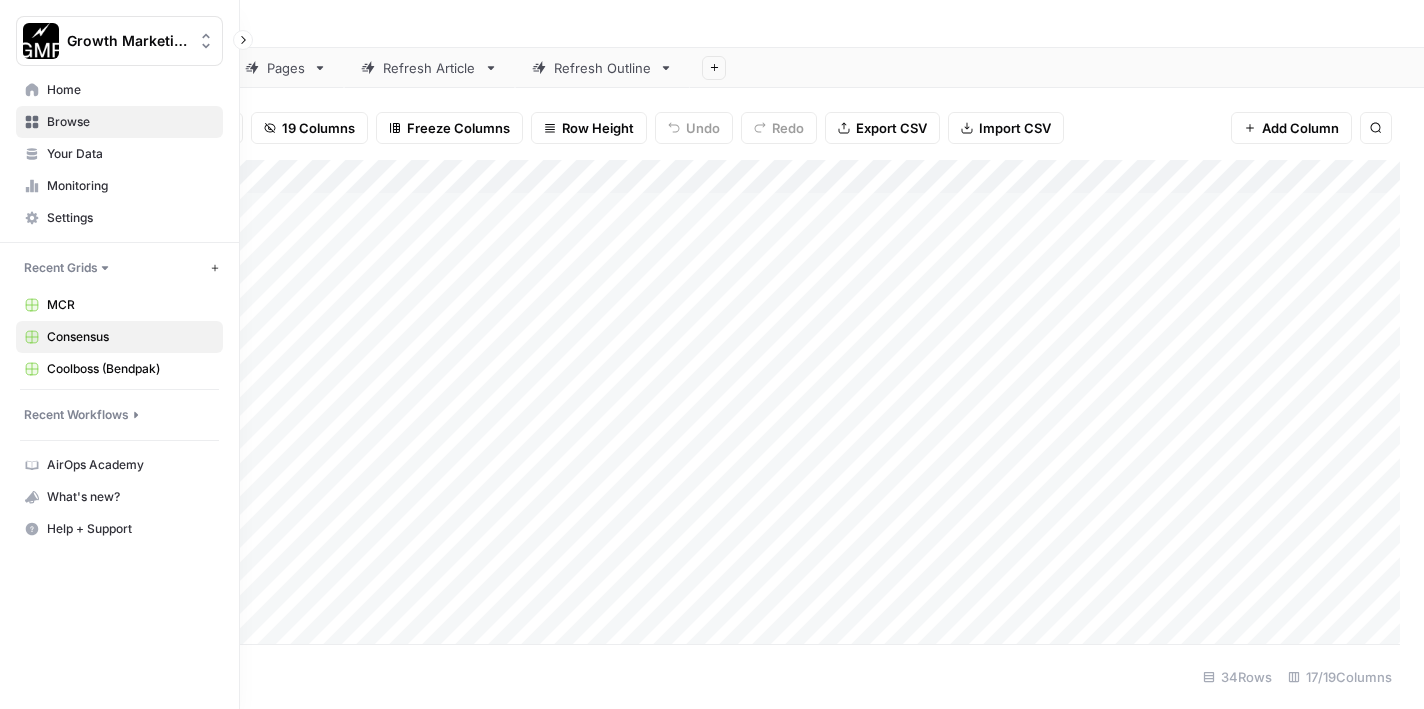 click on "Browse" at bounding box center [130, 122] 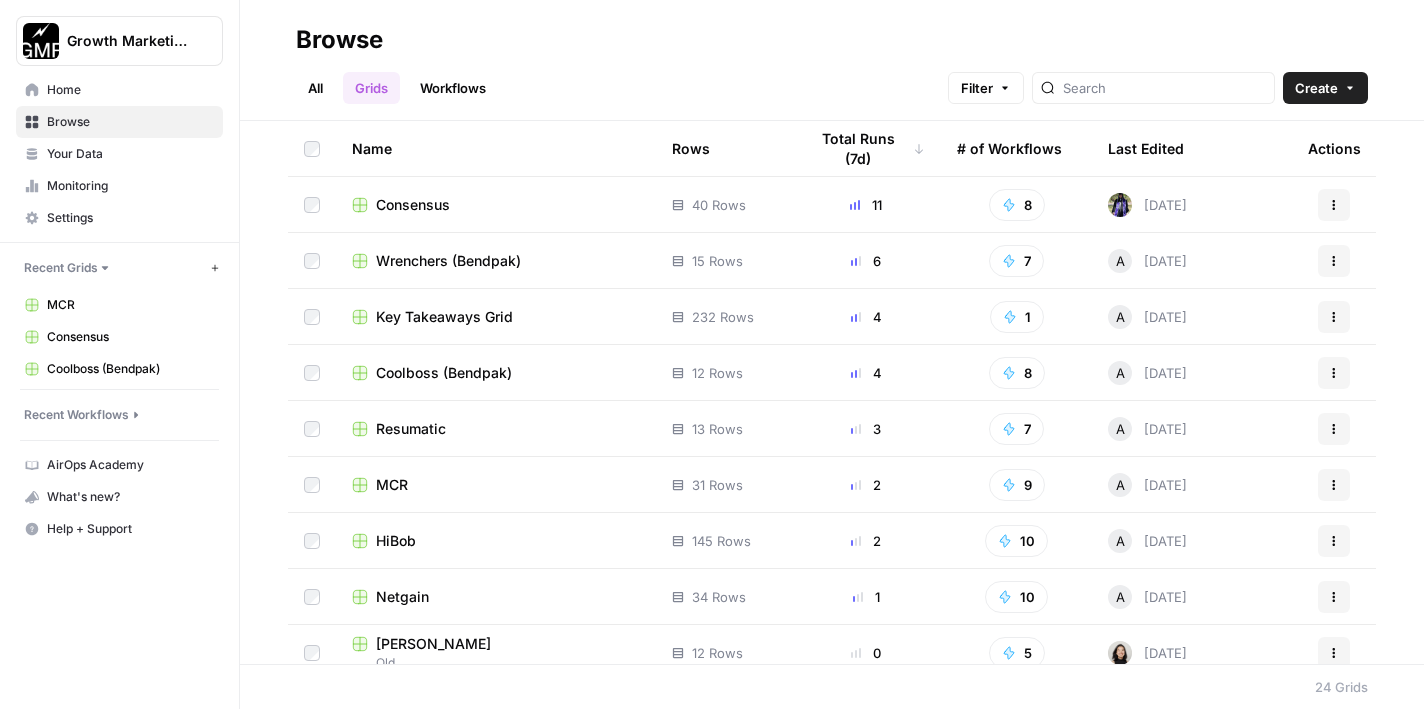 scroll, scrollTop: 2, scrollLeft: 0, axis: vertical 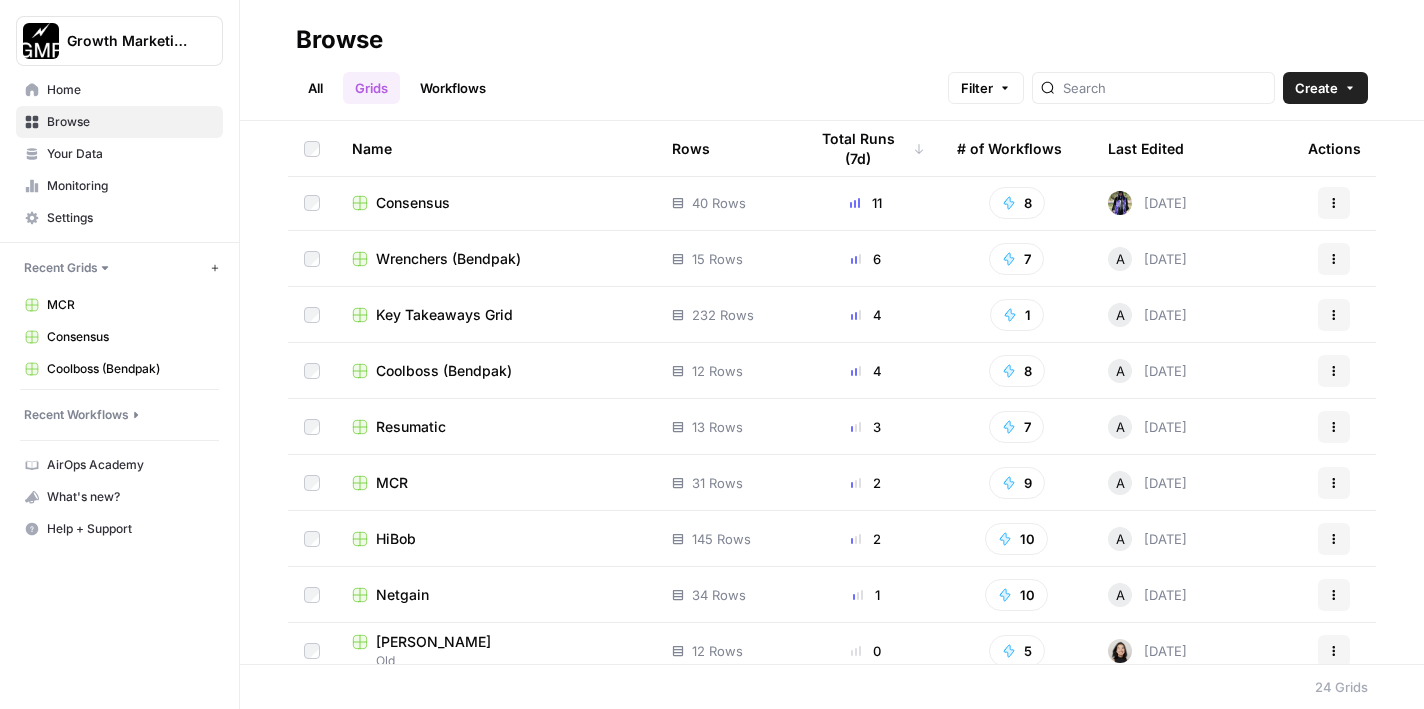 click on "MCR" at bounding box center (392, 483) 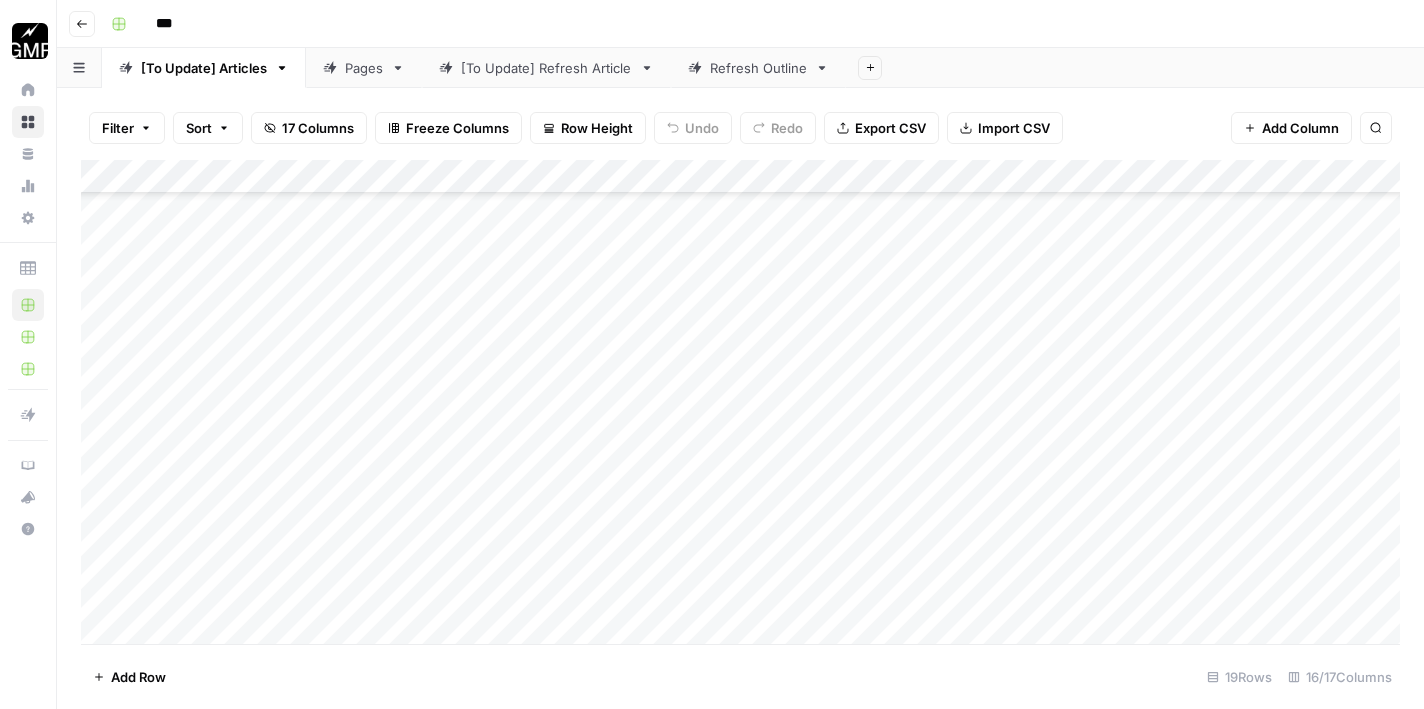scroll, scrollTop: 1248, scrollLeft: 0, axis: vertical 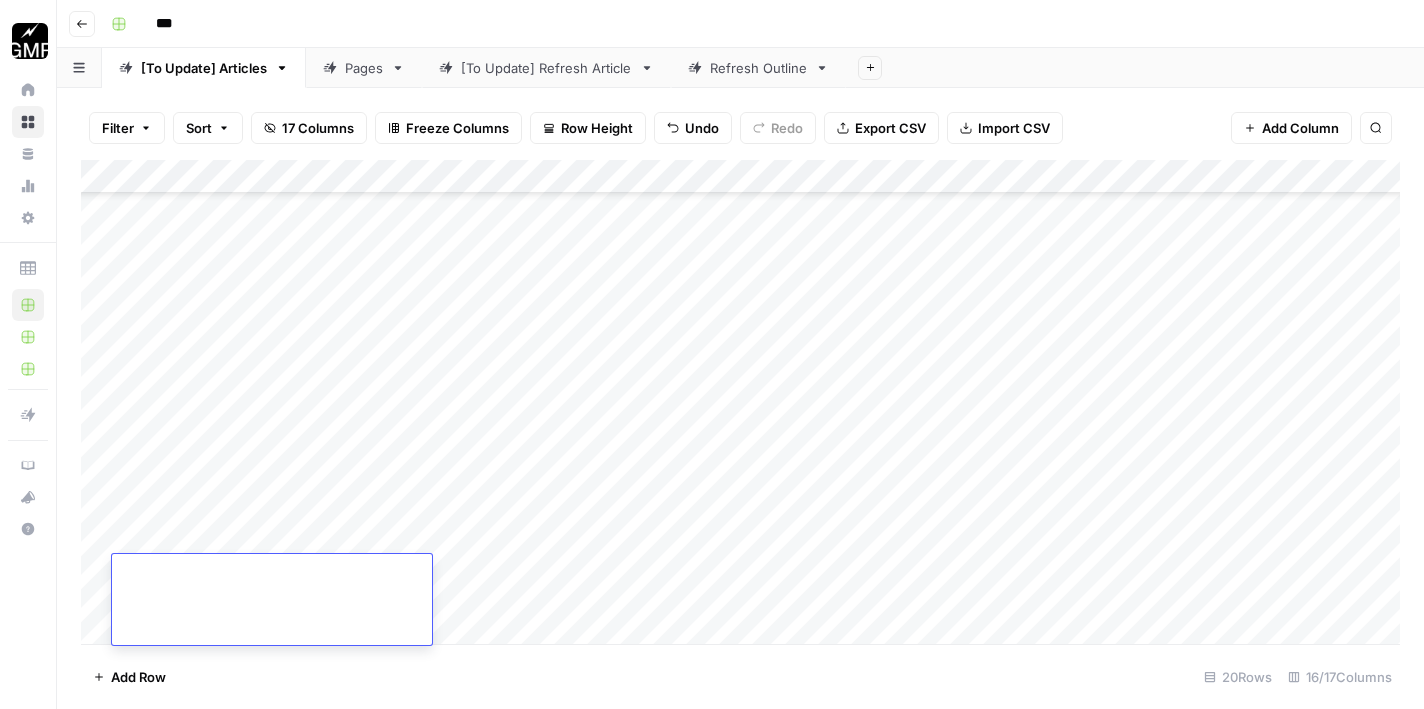 type on "**********" 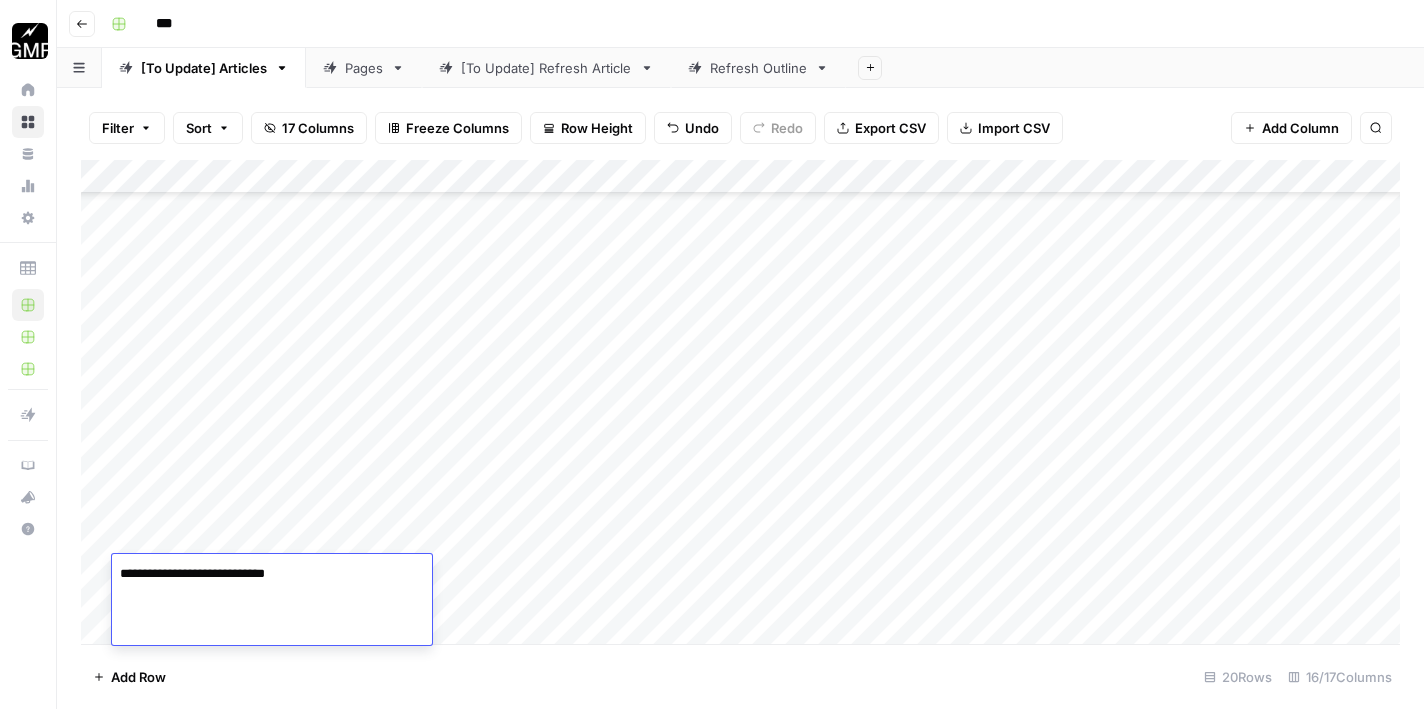 scroll, scrollTop: 1336, scrollLeft: 0, axis: vertical 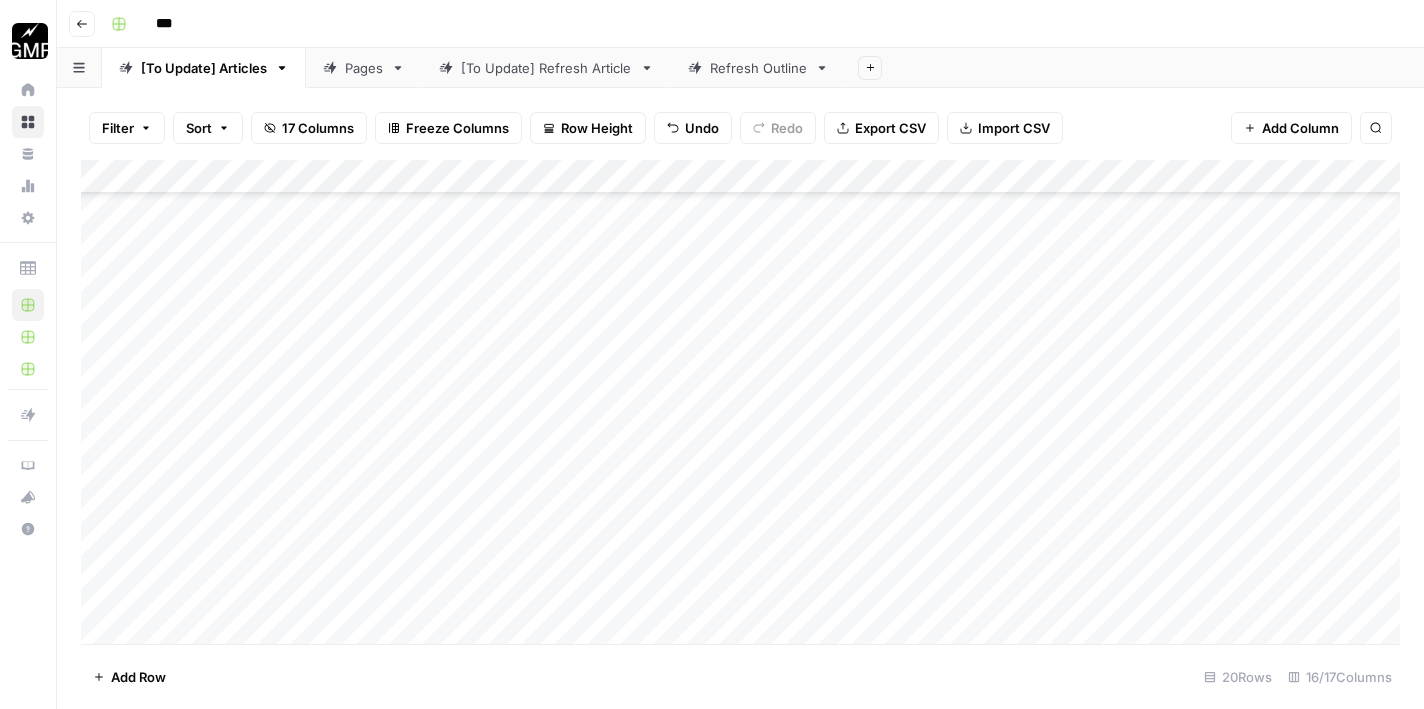 click on "Add Column" at bounding box center [740, 405] 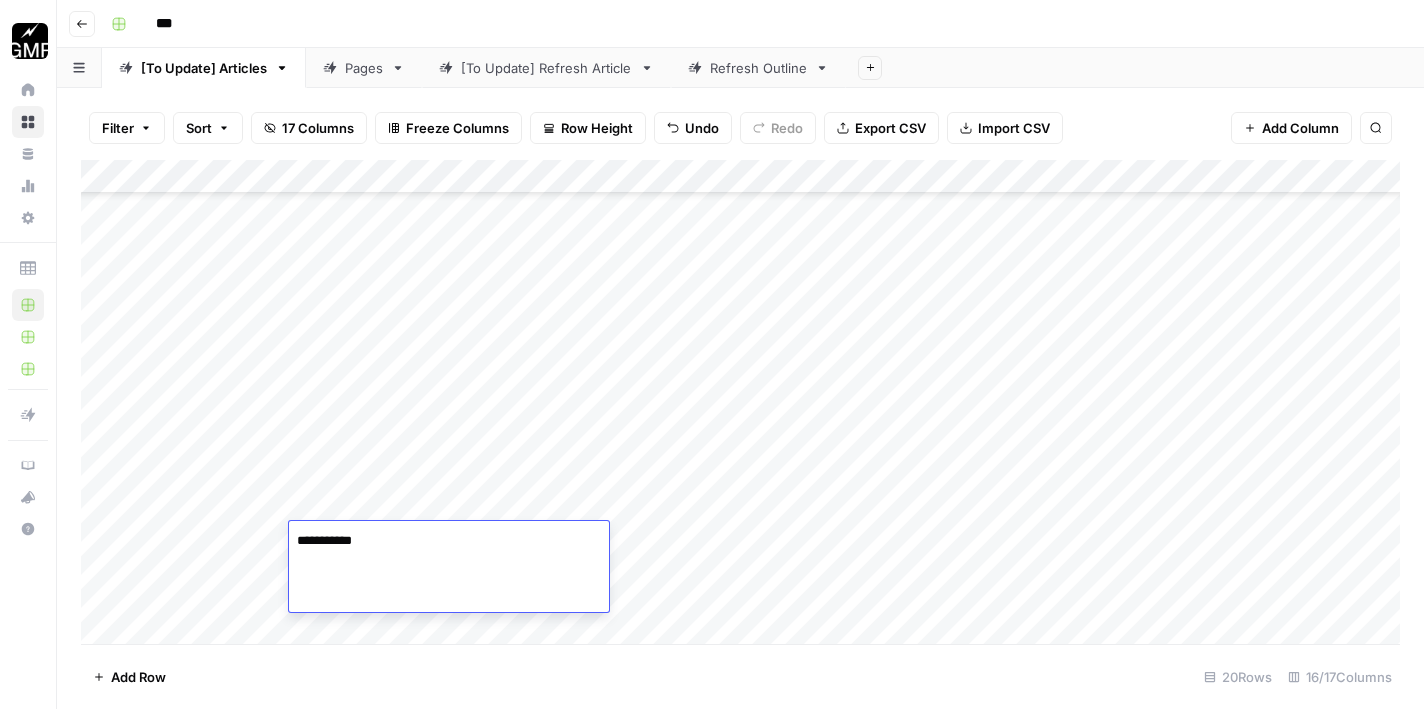 type on "**********" 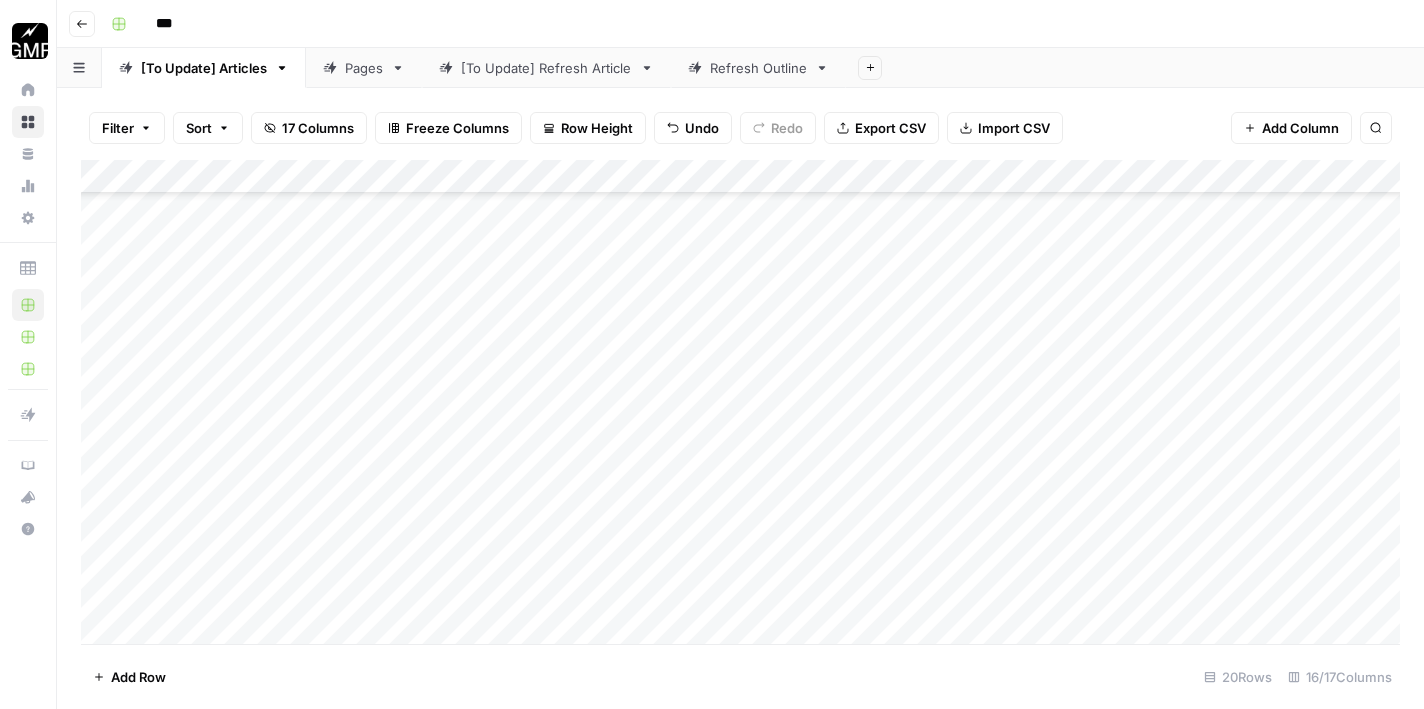 scroll, scrollTop: 1336, scrollLeft: 0, axis: vertical 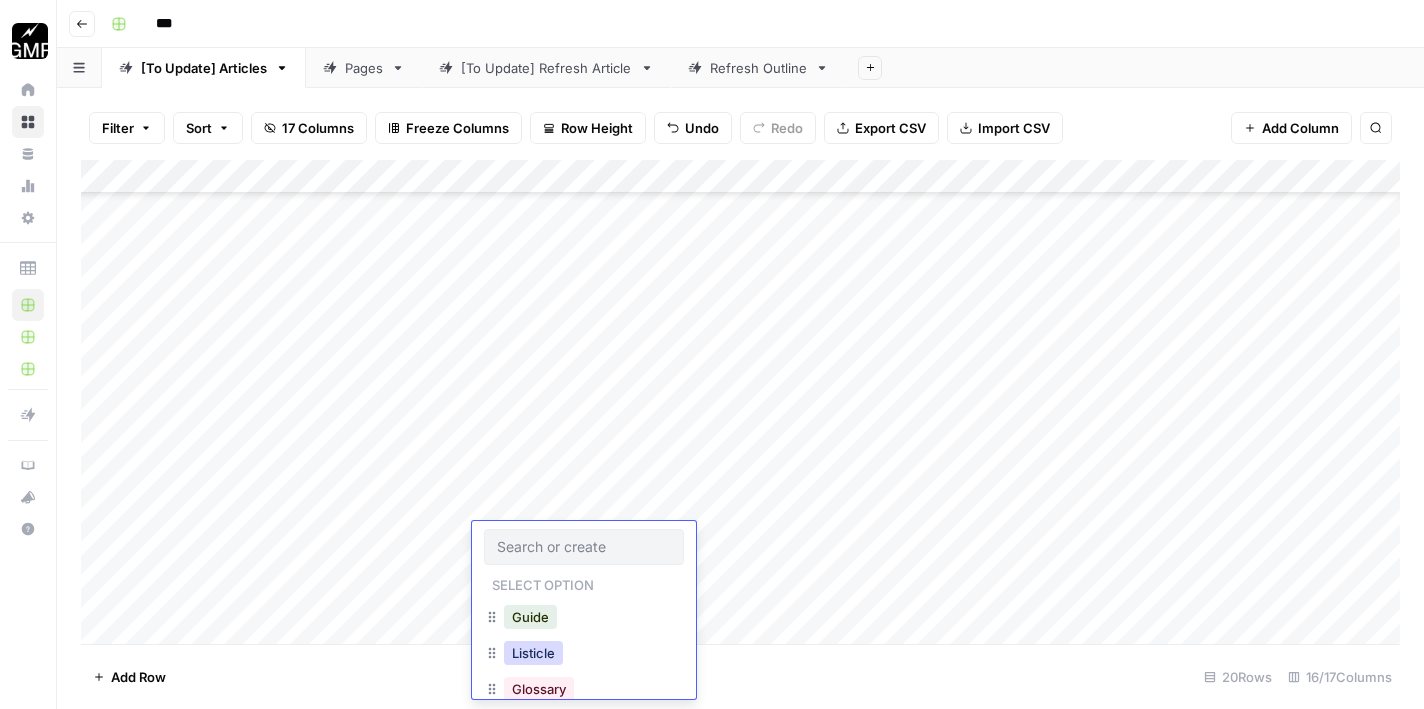 click on "Listicle" at bounding box center [533, 653] 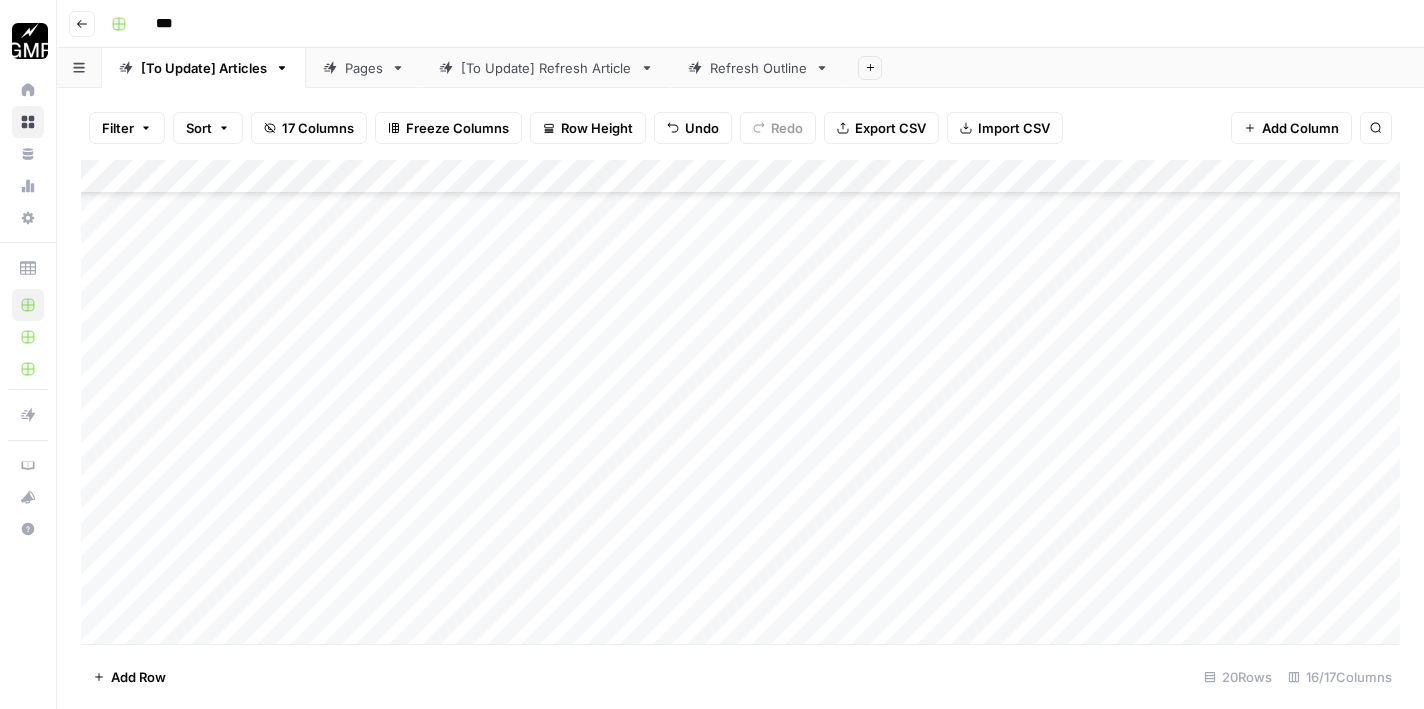 click on "Add Column" at bounding box center (740, 405) 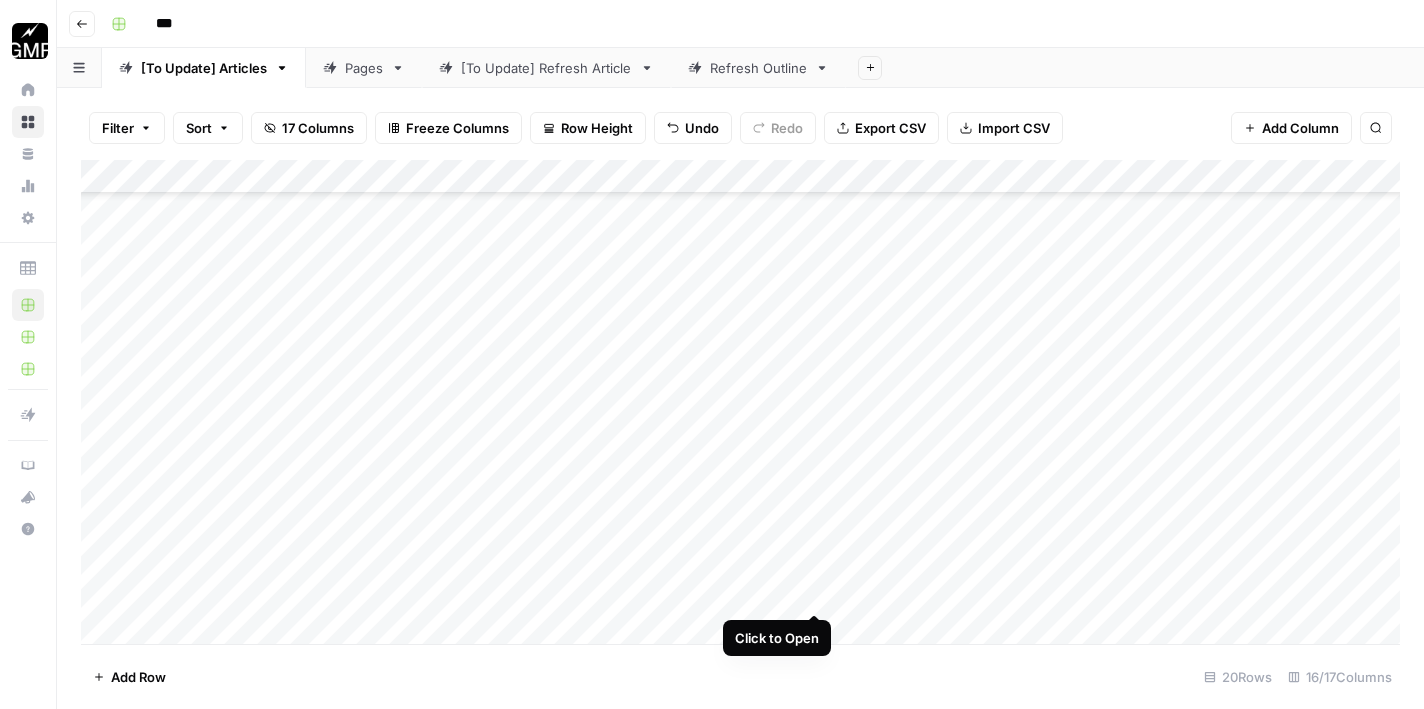 click on "Add Column" at bounding box center [740, 405] 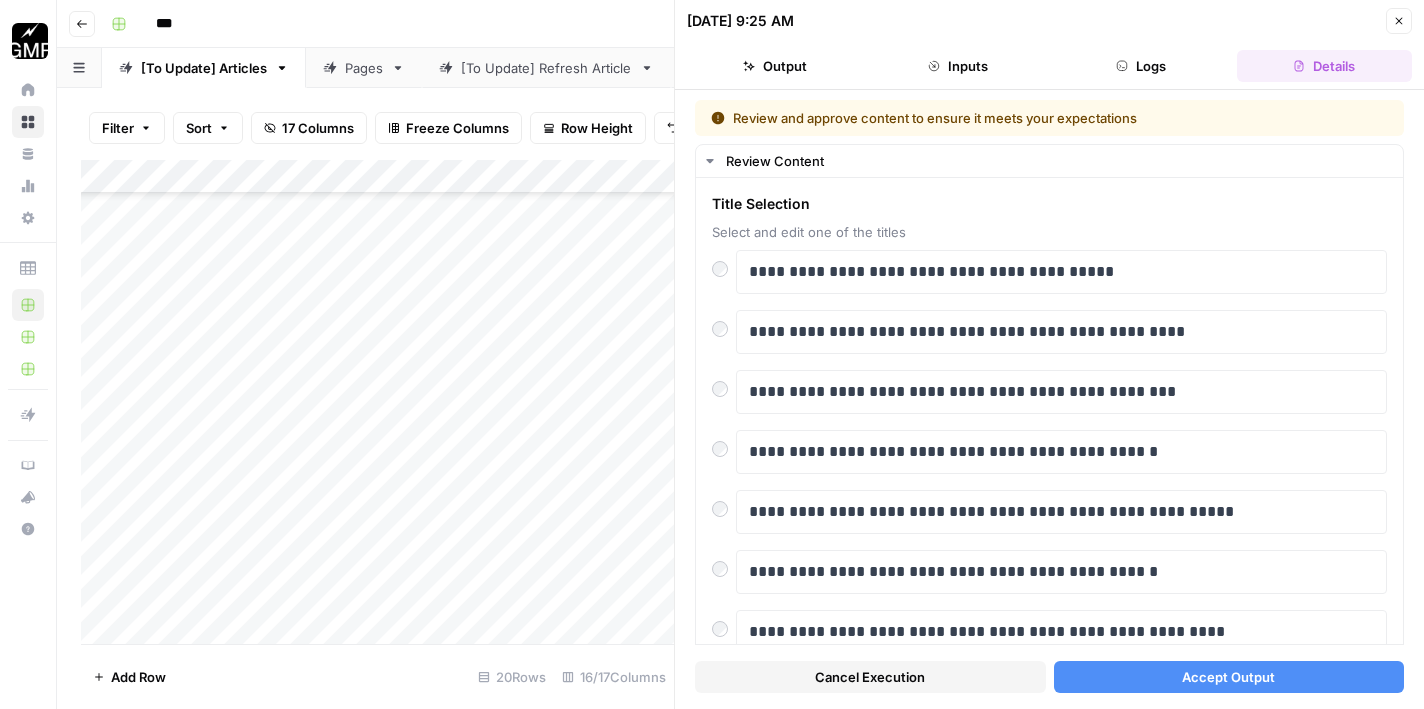 scroll, scrollTop: 0, scrollLeft: 0, axis: both 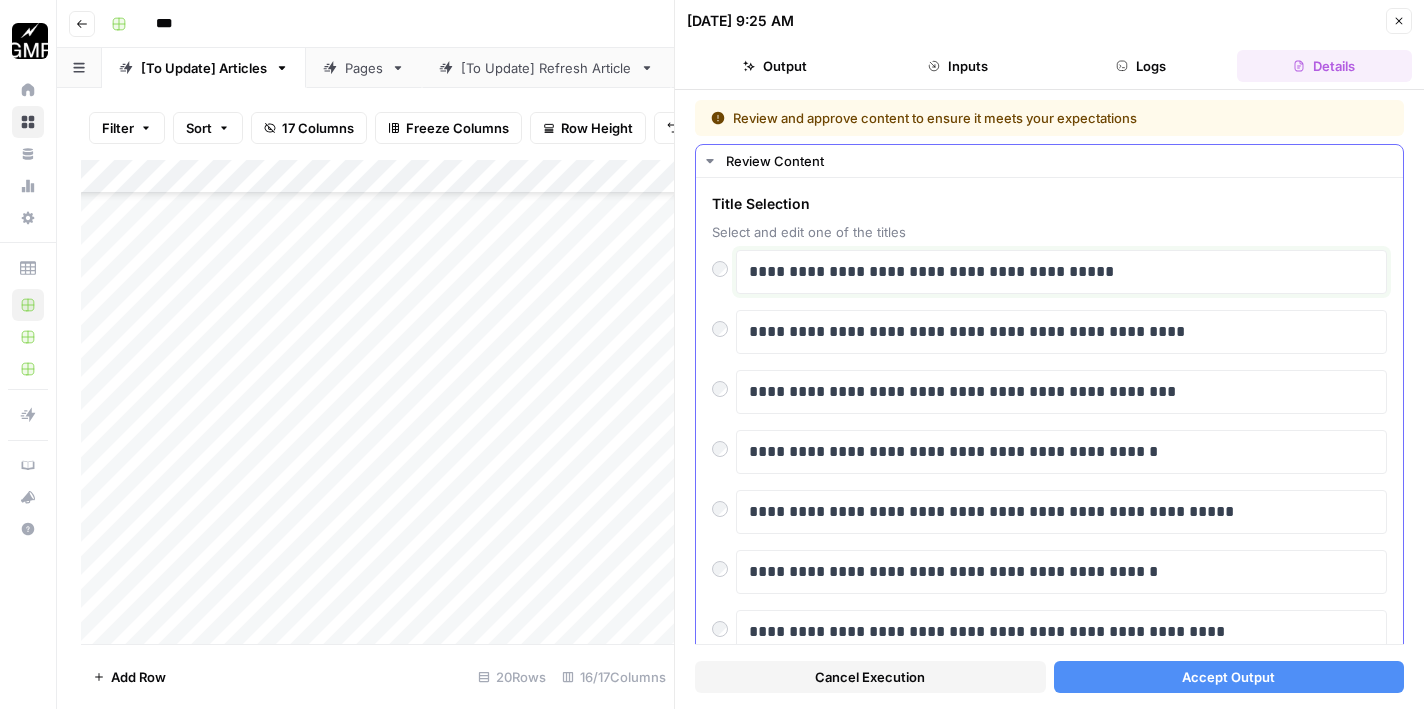 click on "**********" at bounding box center [1061, 272] 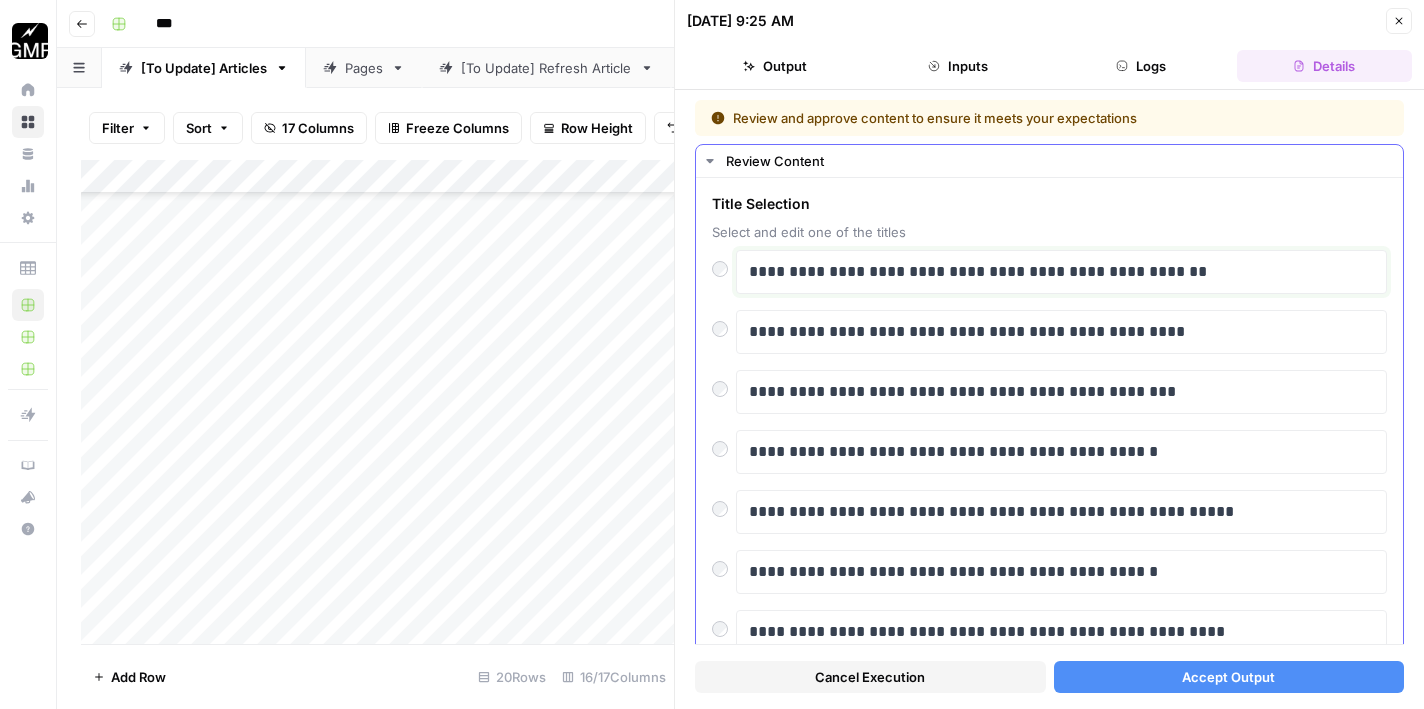 scroll, scrollTop: 0, scrollLeft: 0, axis: both 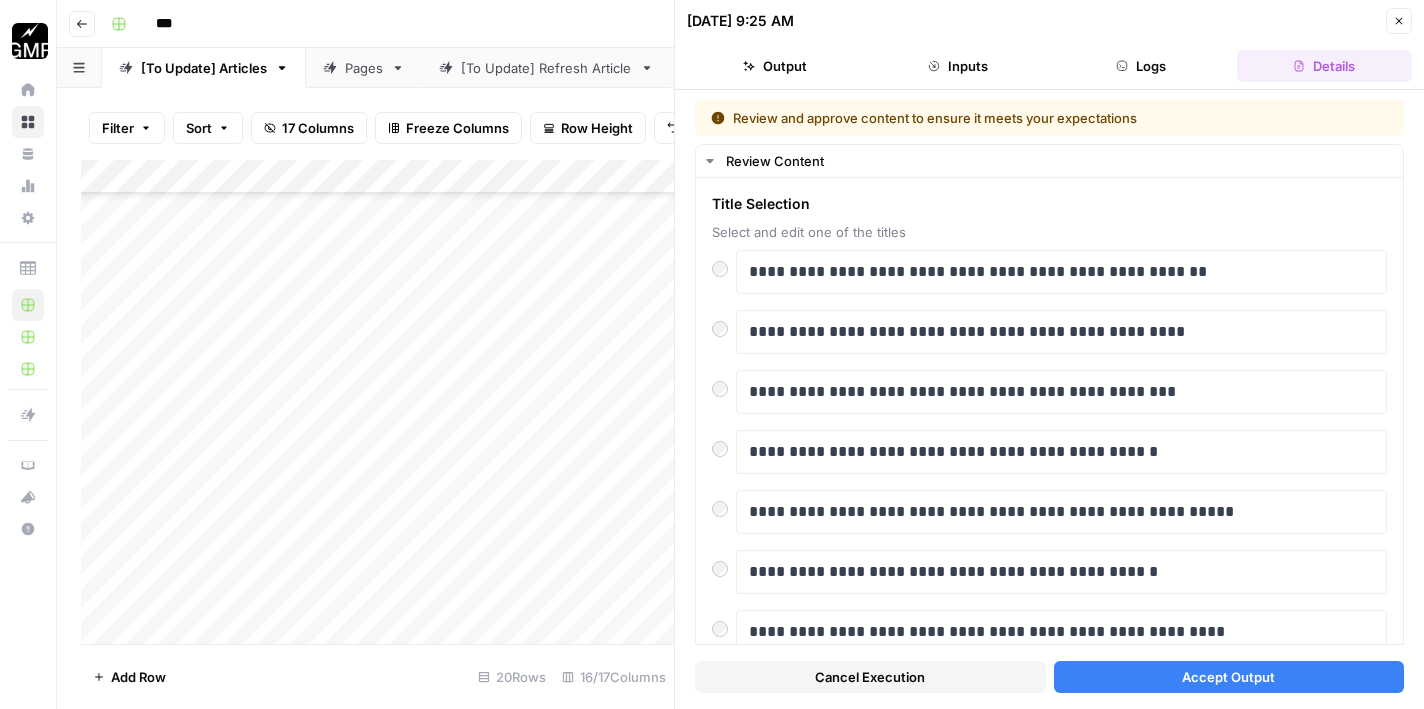 click on "Accept Output" at bounding box center (1229, 677) 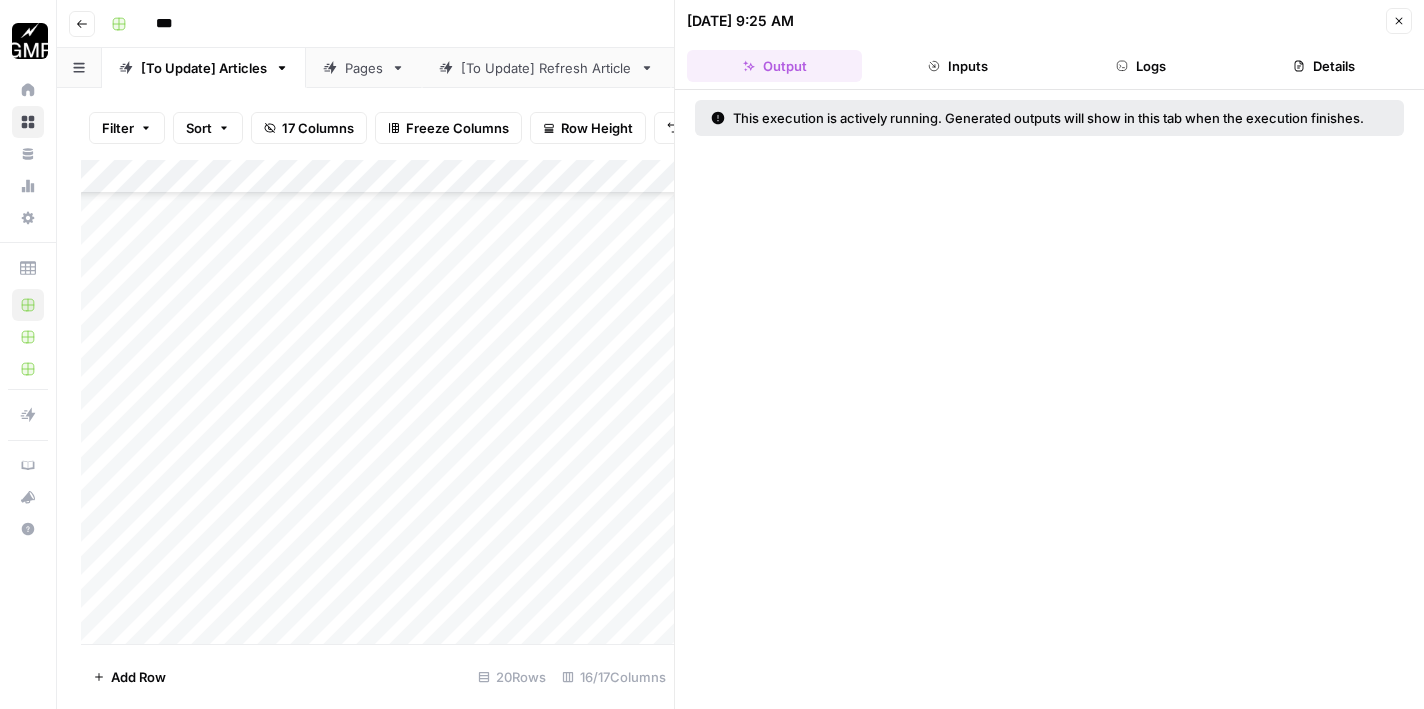 scroll, scrollTop: 0, scrollLeft: 0, axis: both 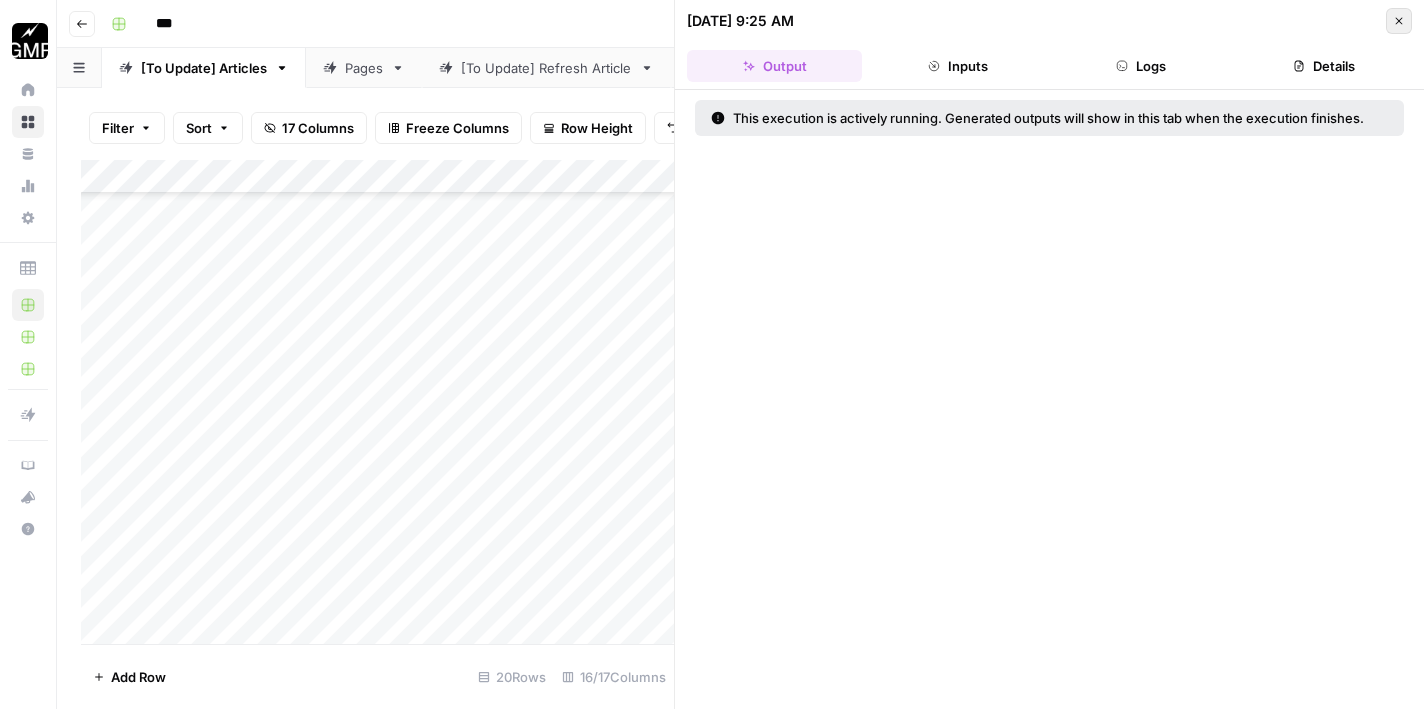 click 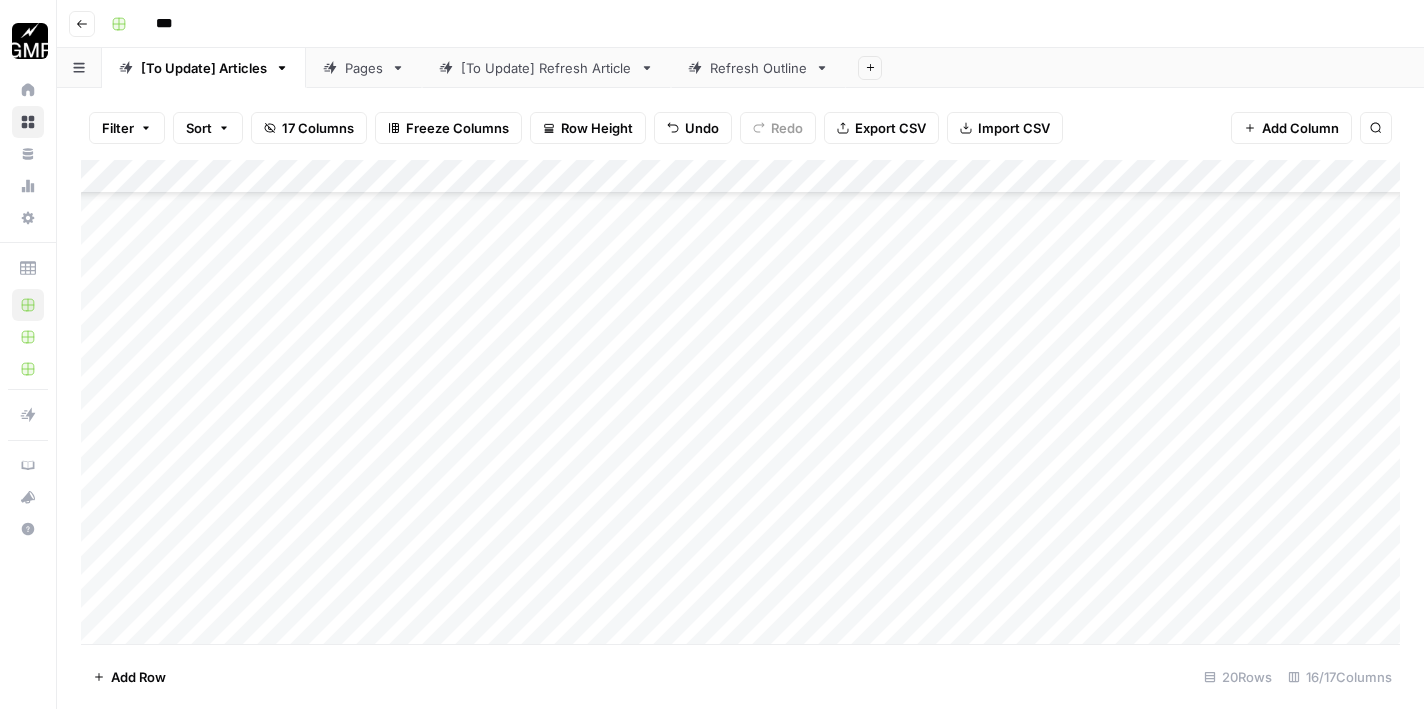scroll, scrollTop: 0, scrollLeft: 0, axis: both 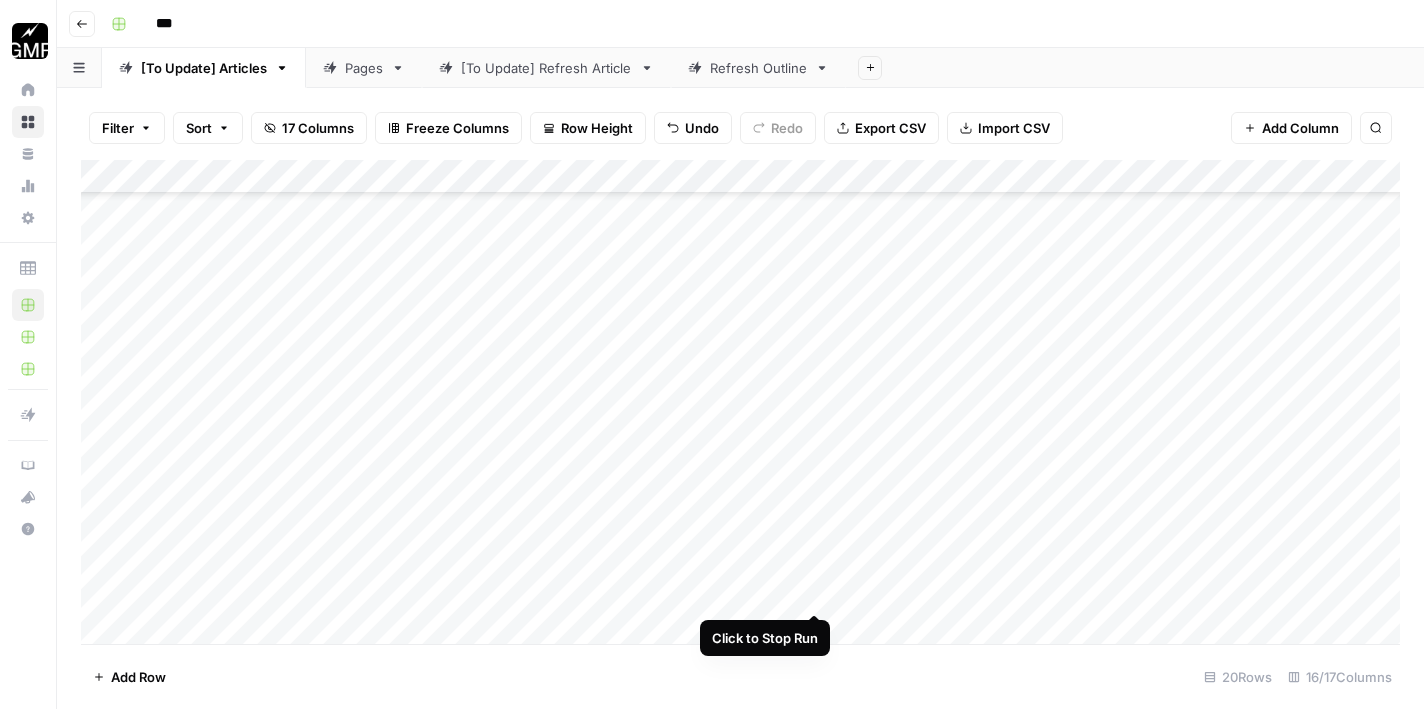 click on "Add Column" at bounding box center [740, 405] 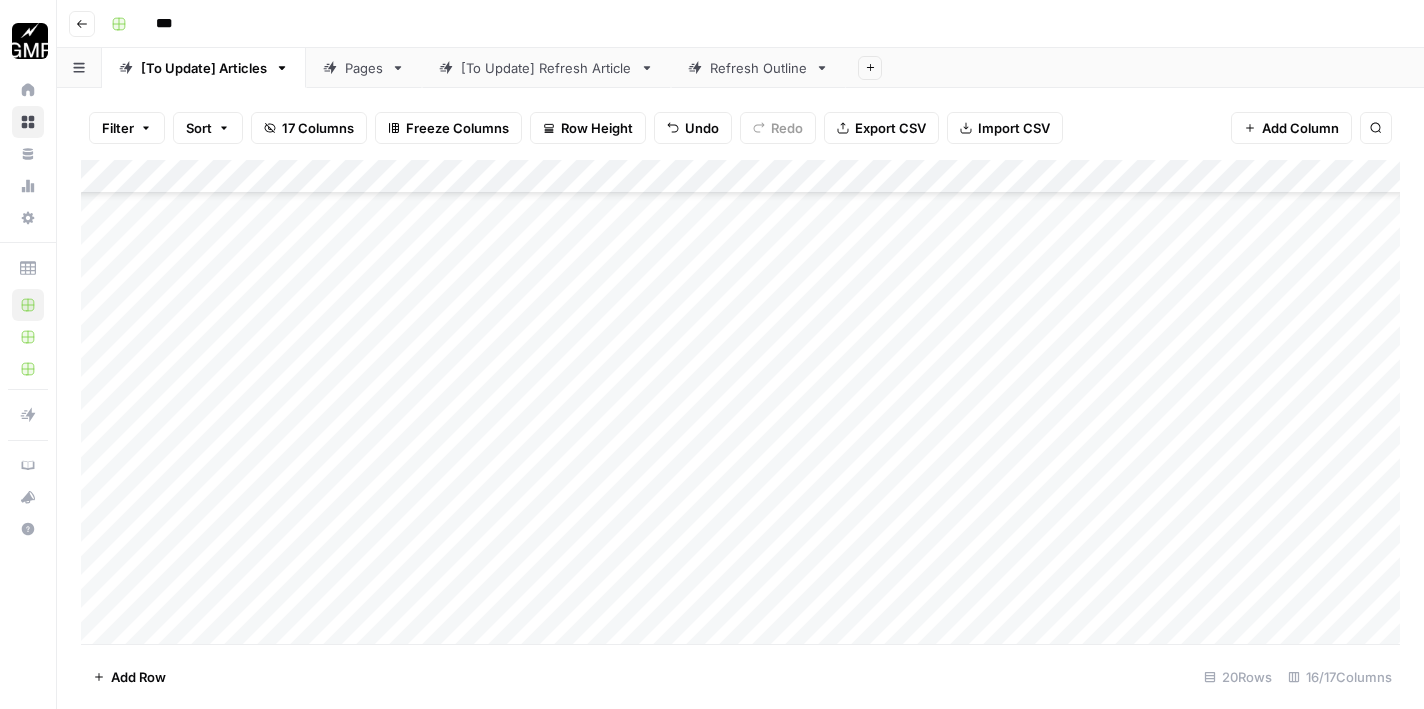 click on "Add Column" at bounding box center (740, 405) 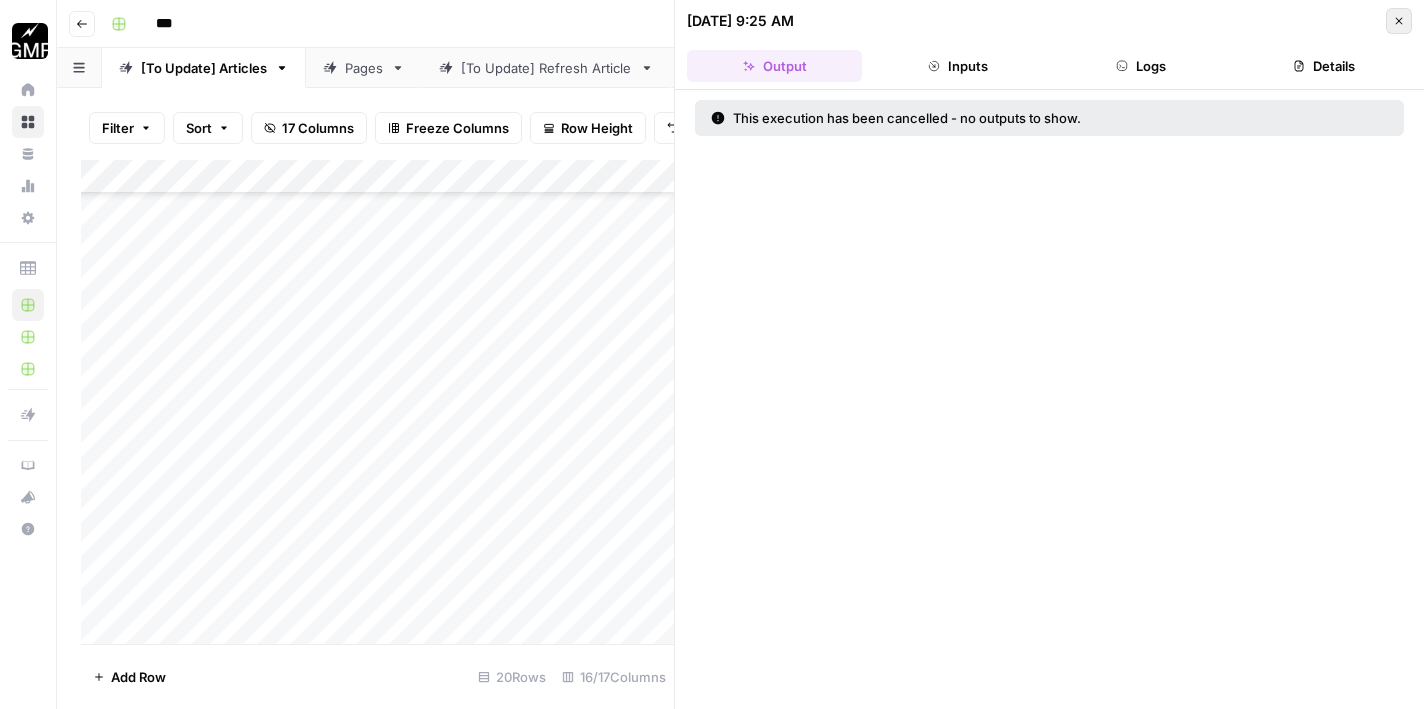 click 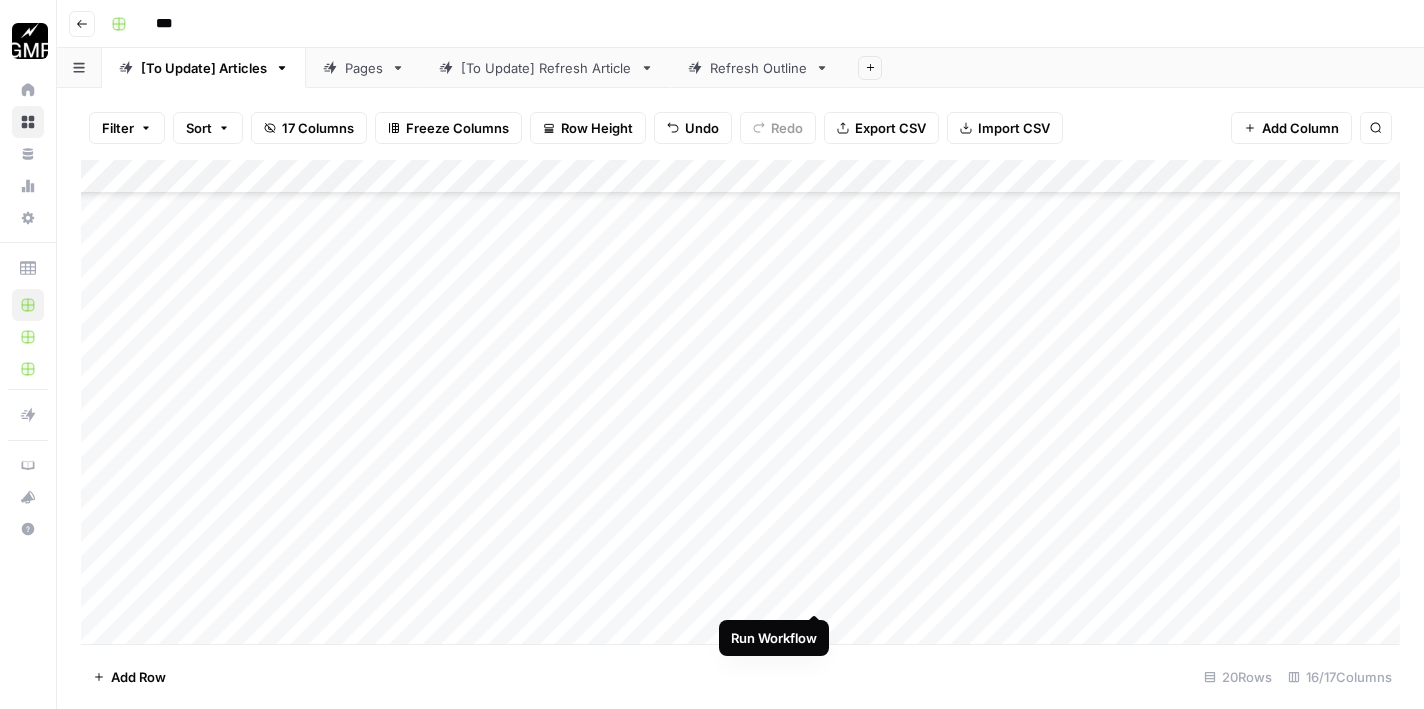 click on "Add Column" at bounding box center [740, 405] 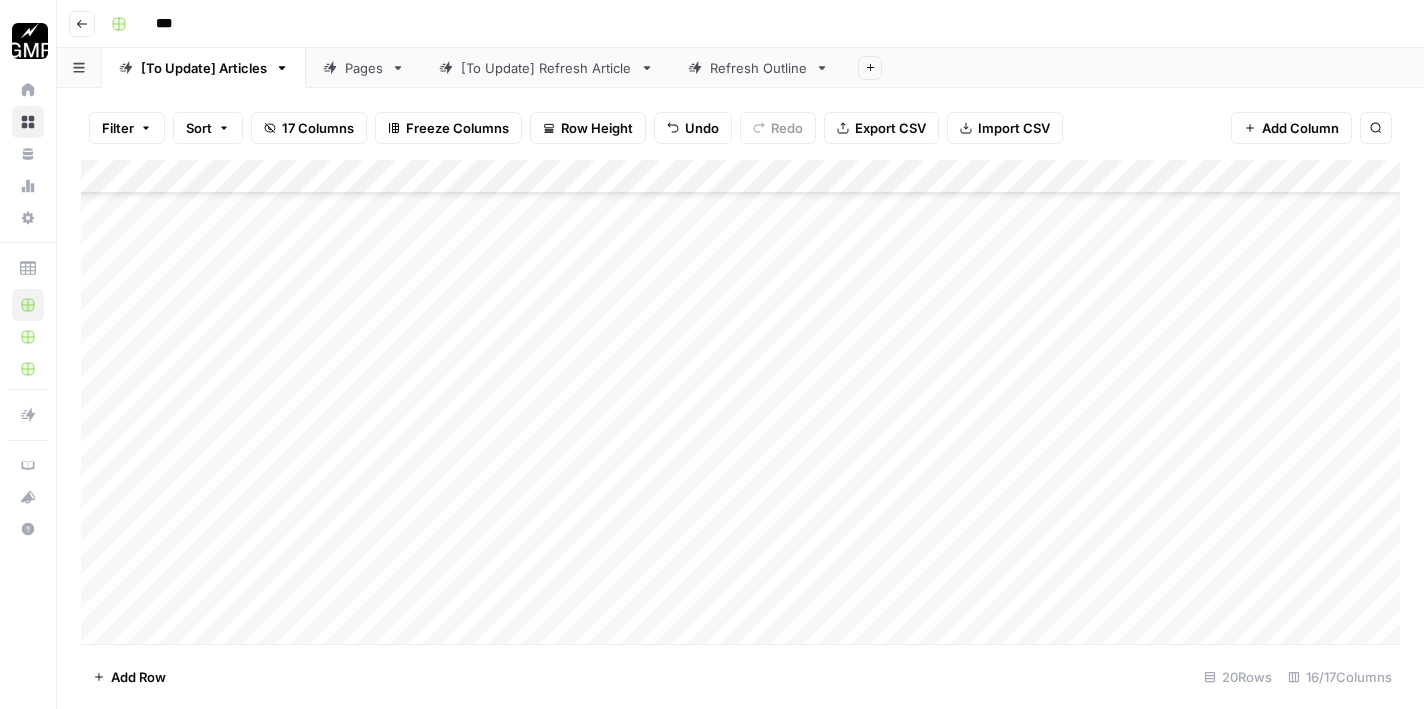 scroll, scrollTop: 1336, scrollLeft: 0, axis: vertical 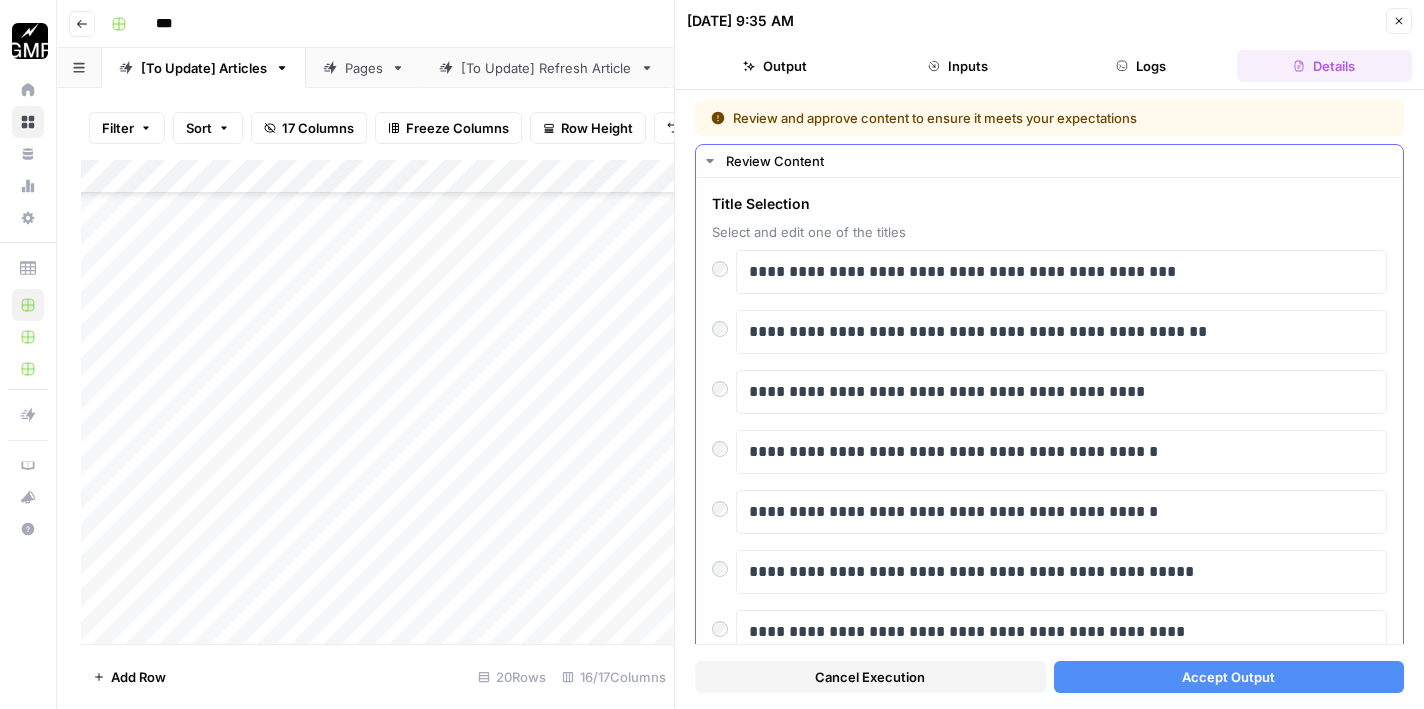 click on "**********" at bounding box center [1061, 272] 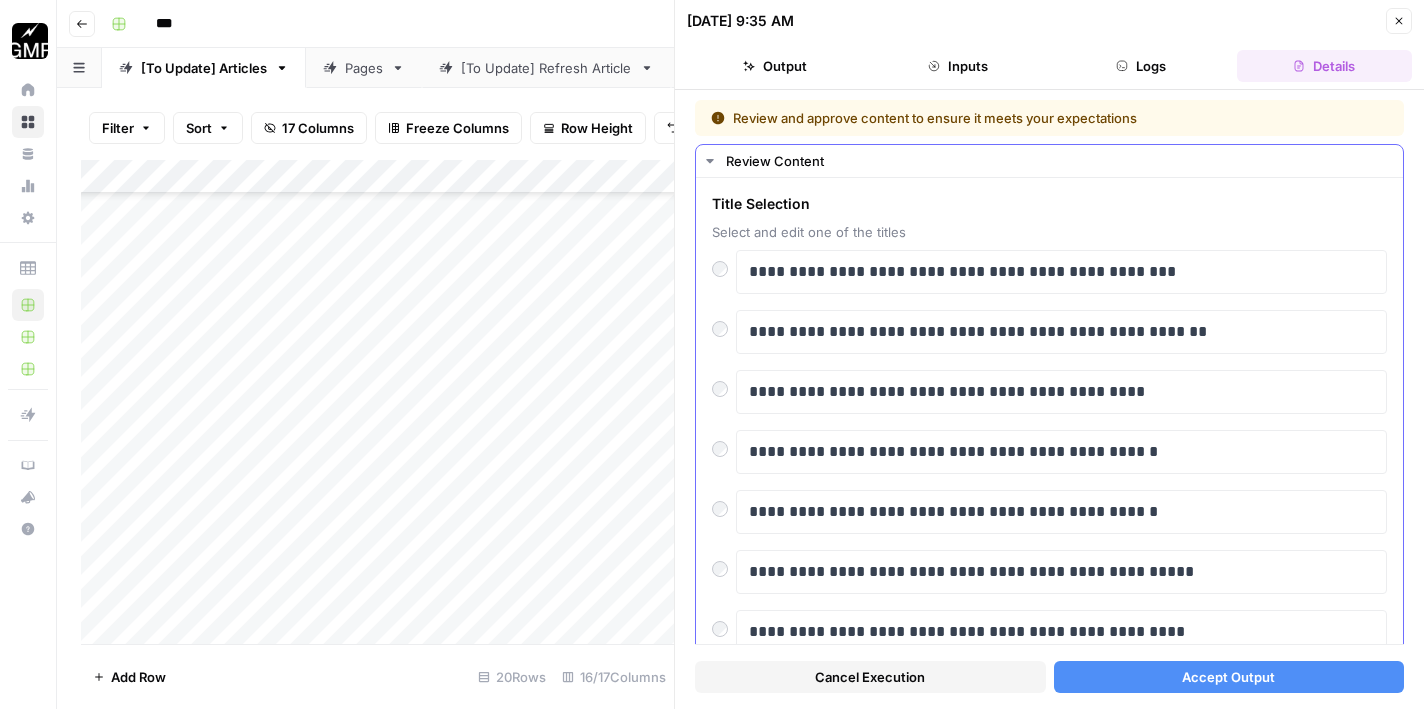 click on "**********" at bounding box center (1061, 272) 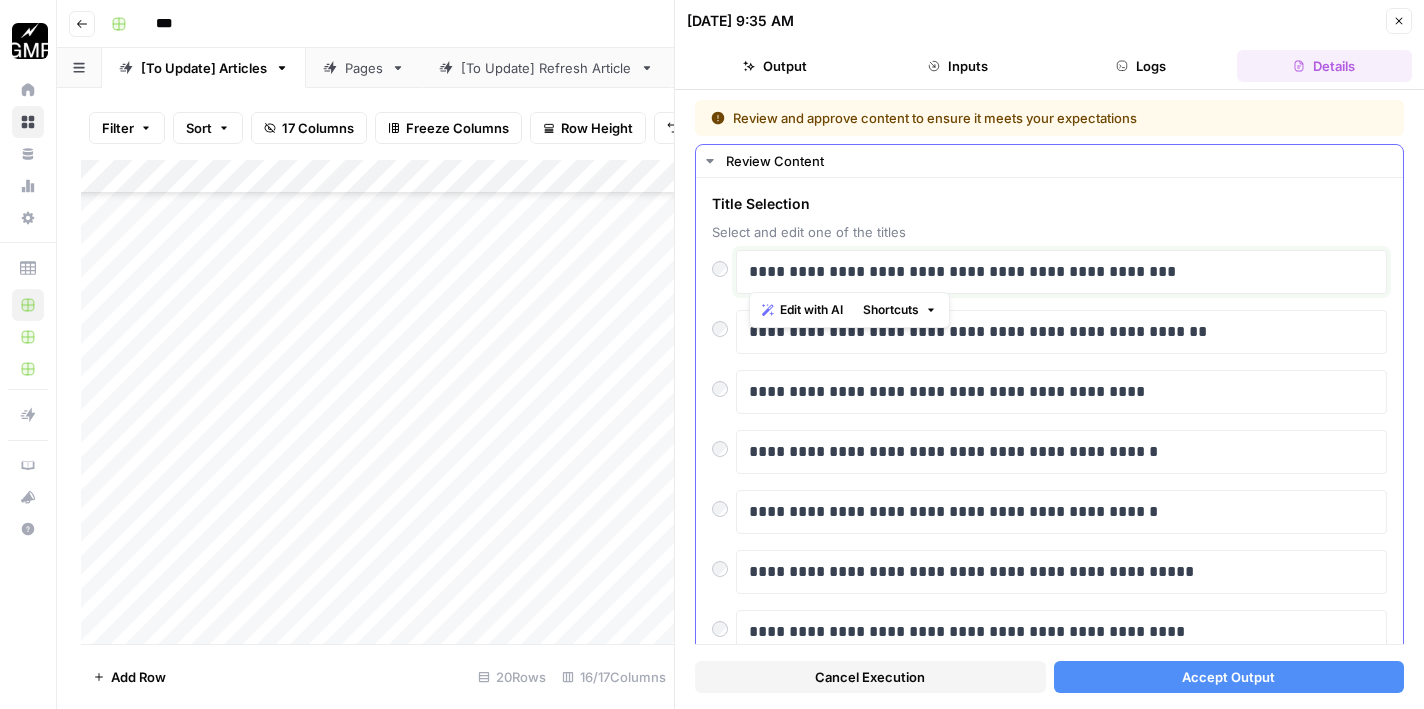 drag, startPoint x: 1181, startPoint y: 273, endPoint x: 731, endPoint y: 262, distance: 450.13443 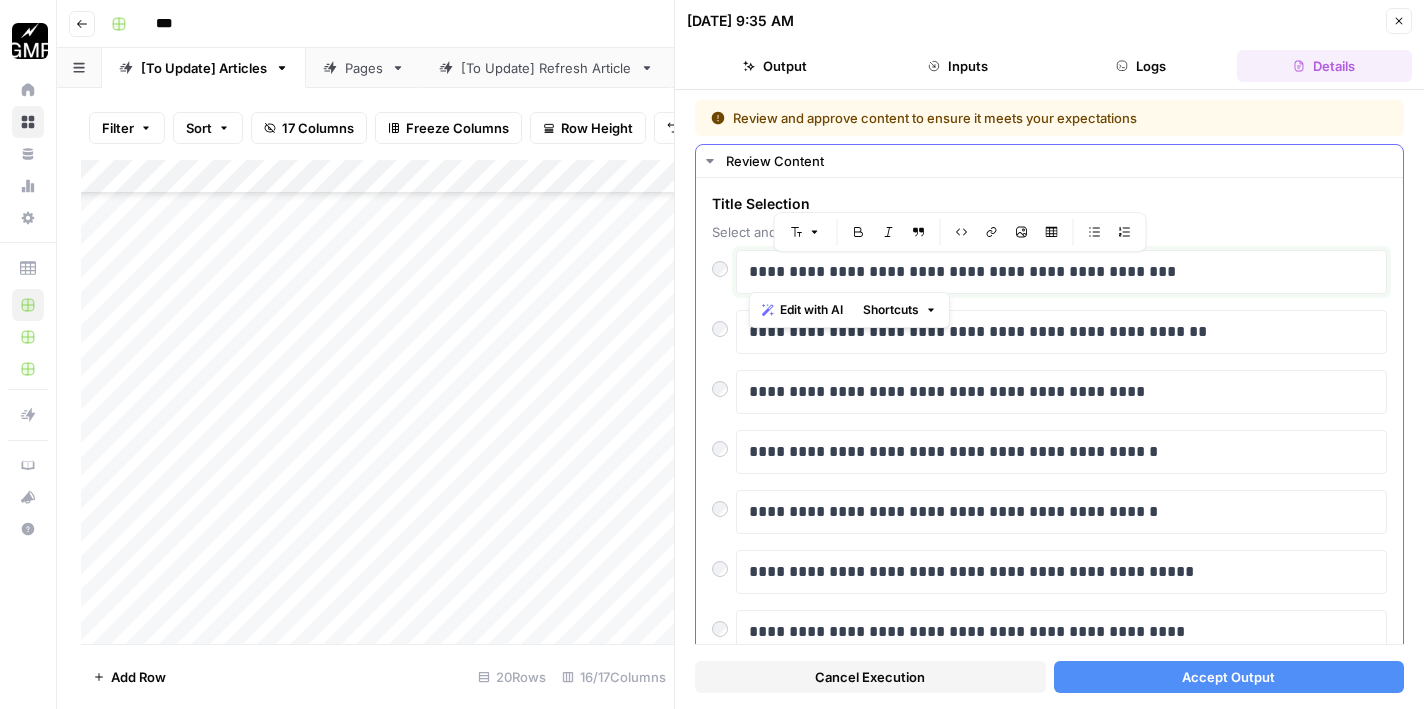 type 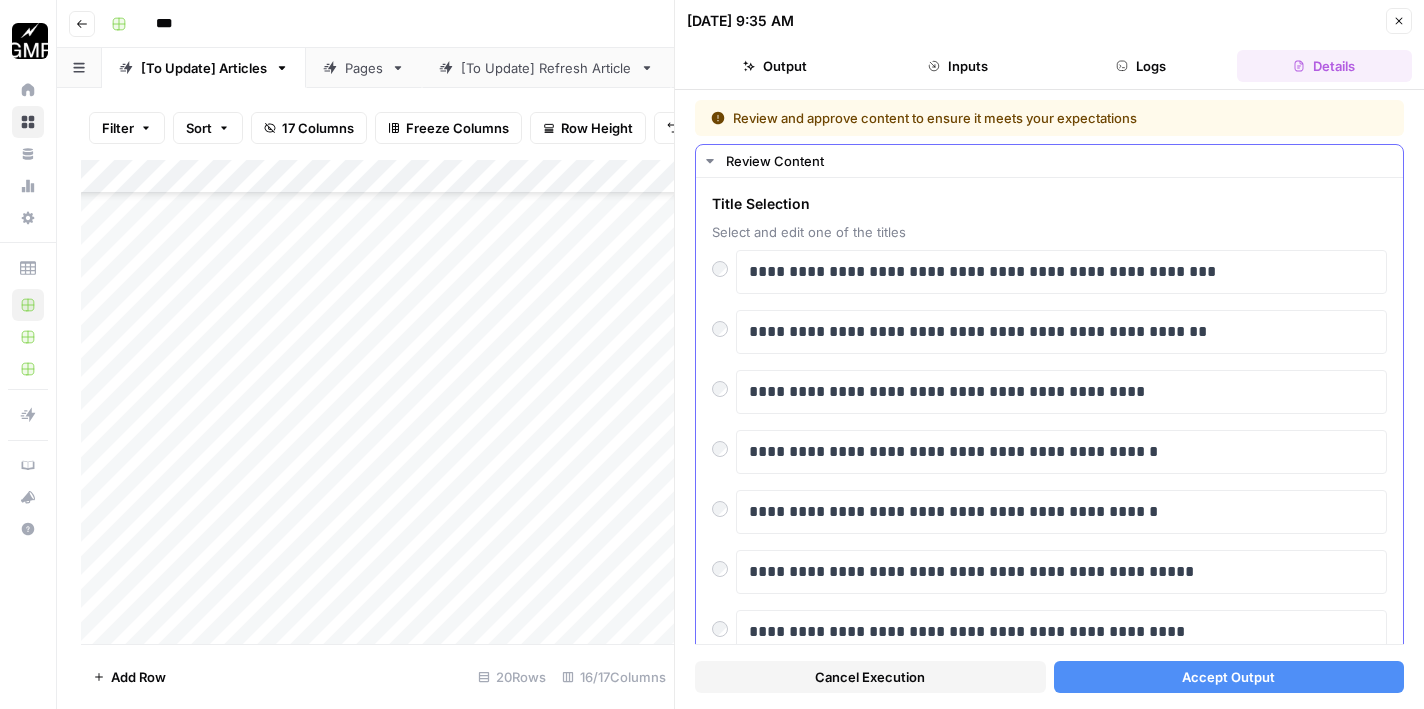 click on "**********" at bounding box center (1061, 272) 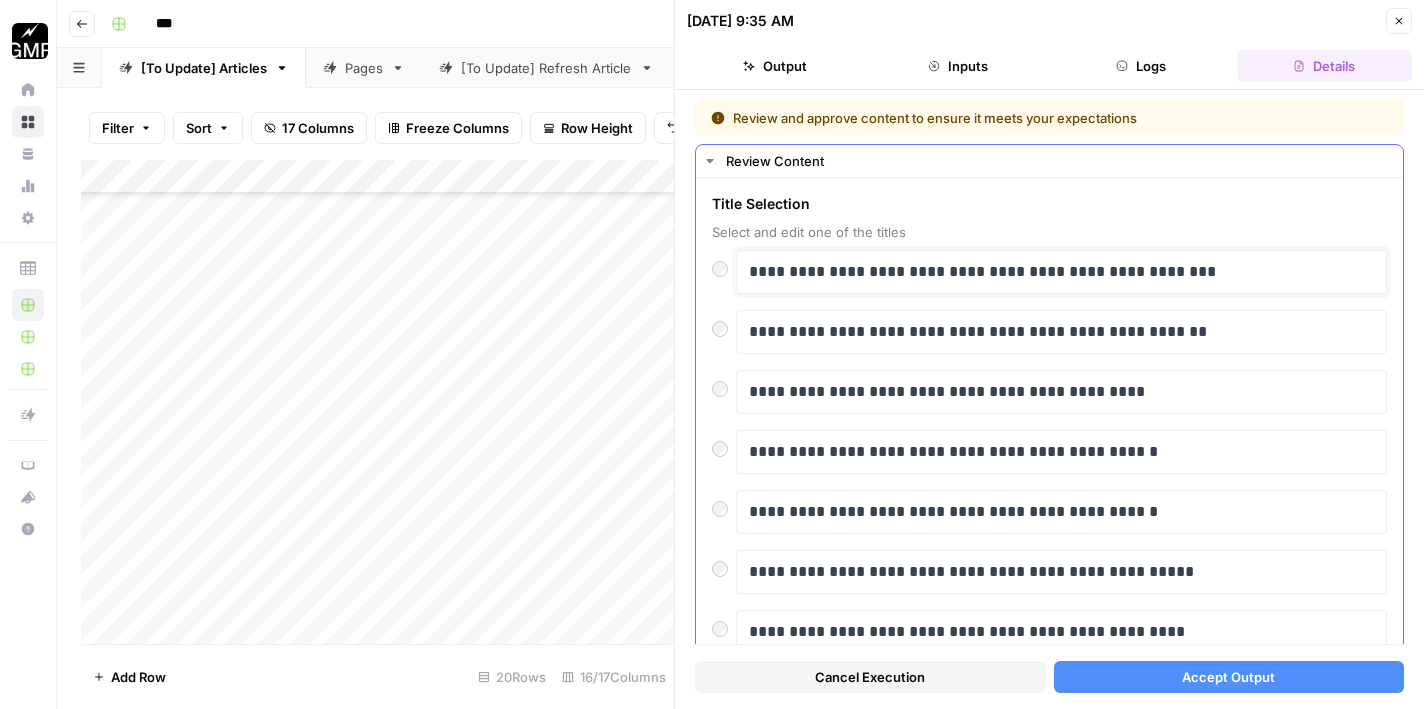 click on "**********" at bounding box center (1061, 272) 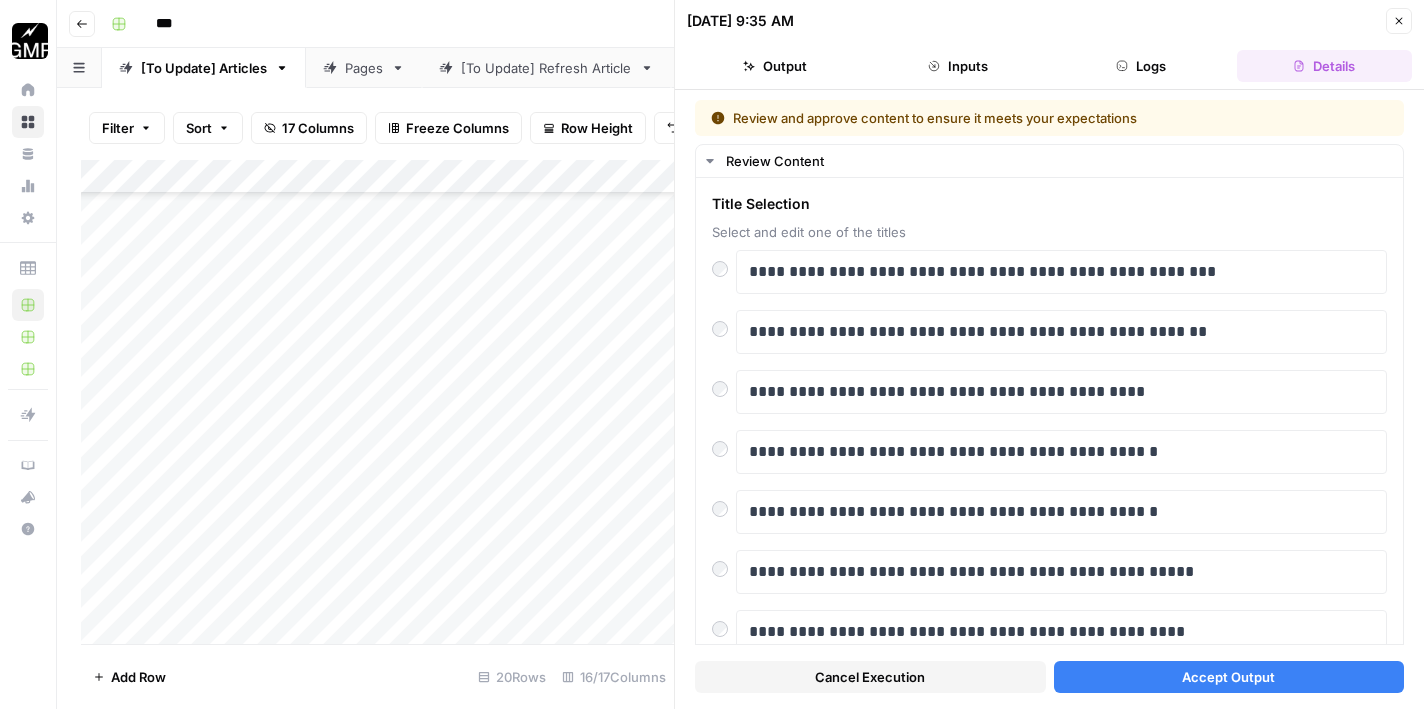 click on "Accept Output" at bounding box center [1229, 677] 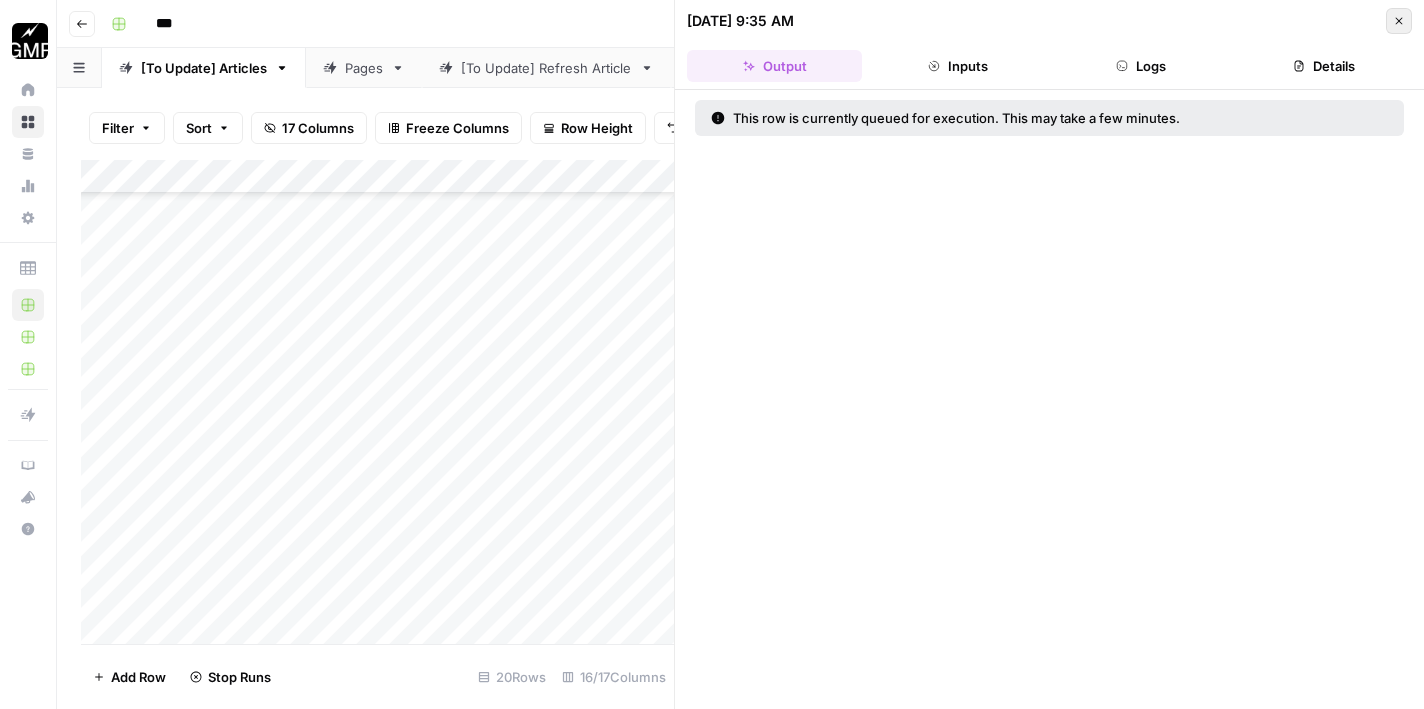 click 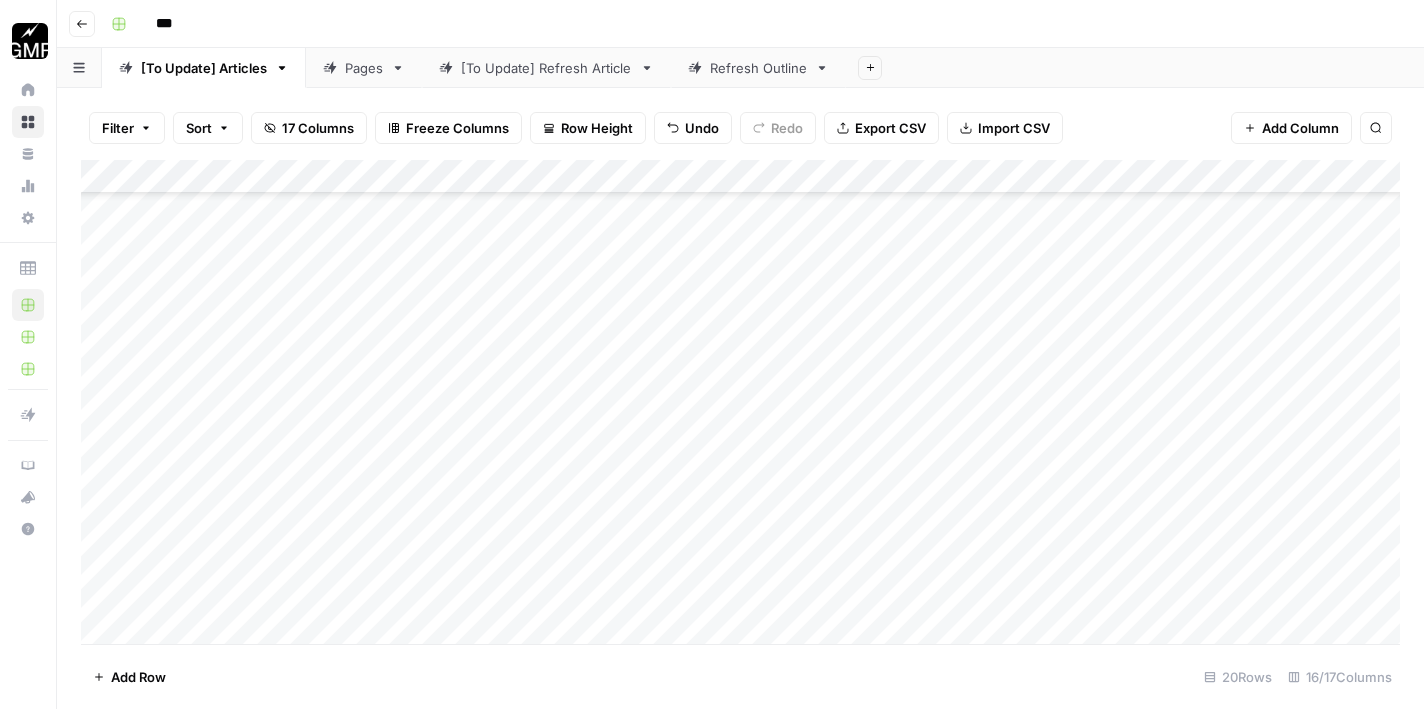scroll, scrollTop: 0, scrollLeft: 0, axis: both 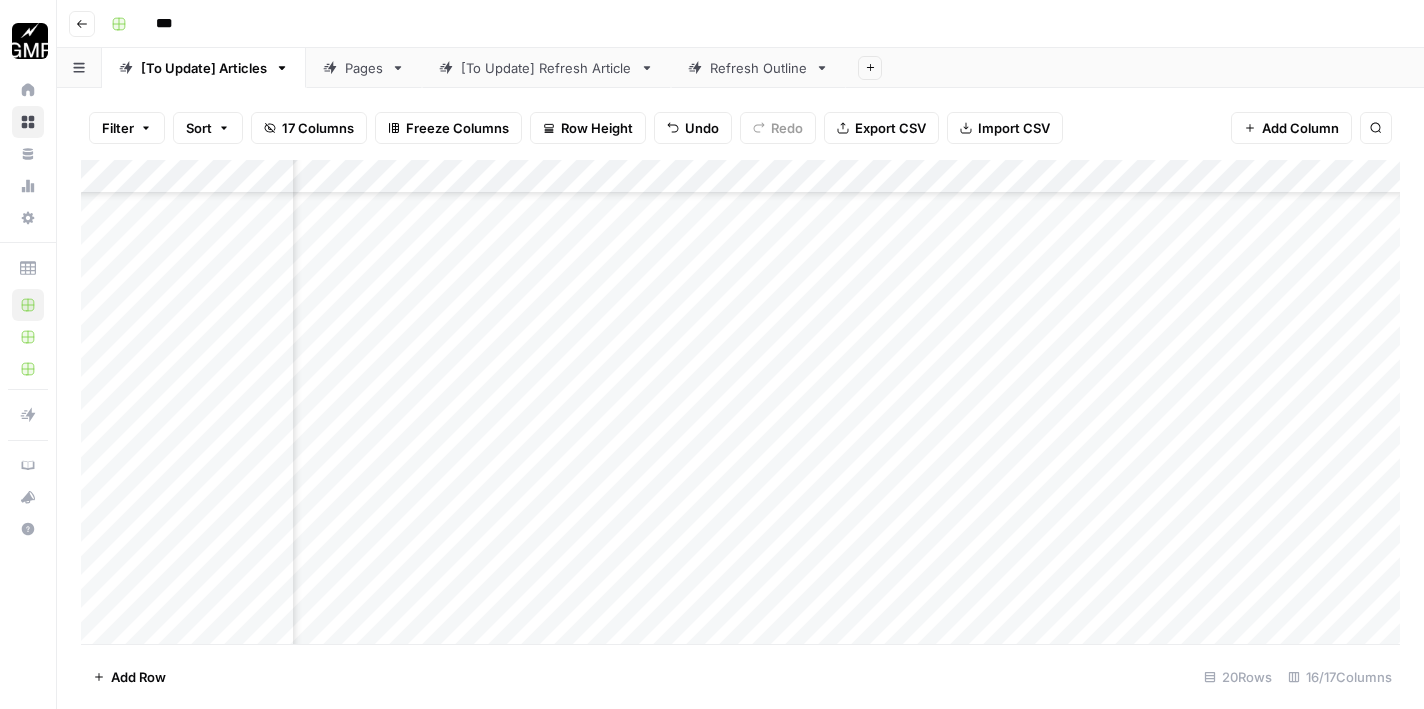 click on "Add Column" at bounding box center (740, 405) 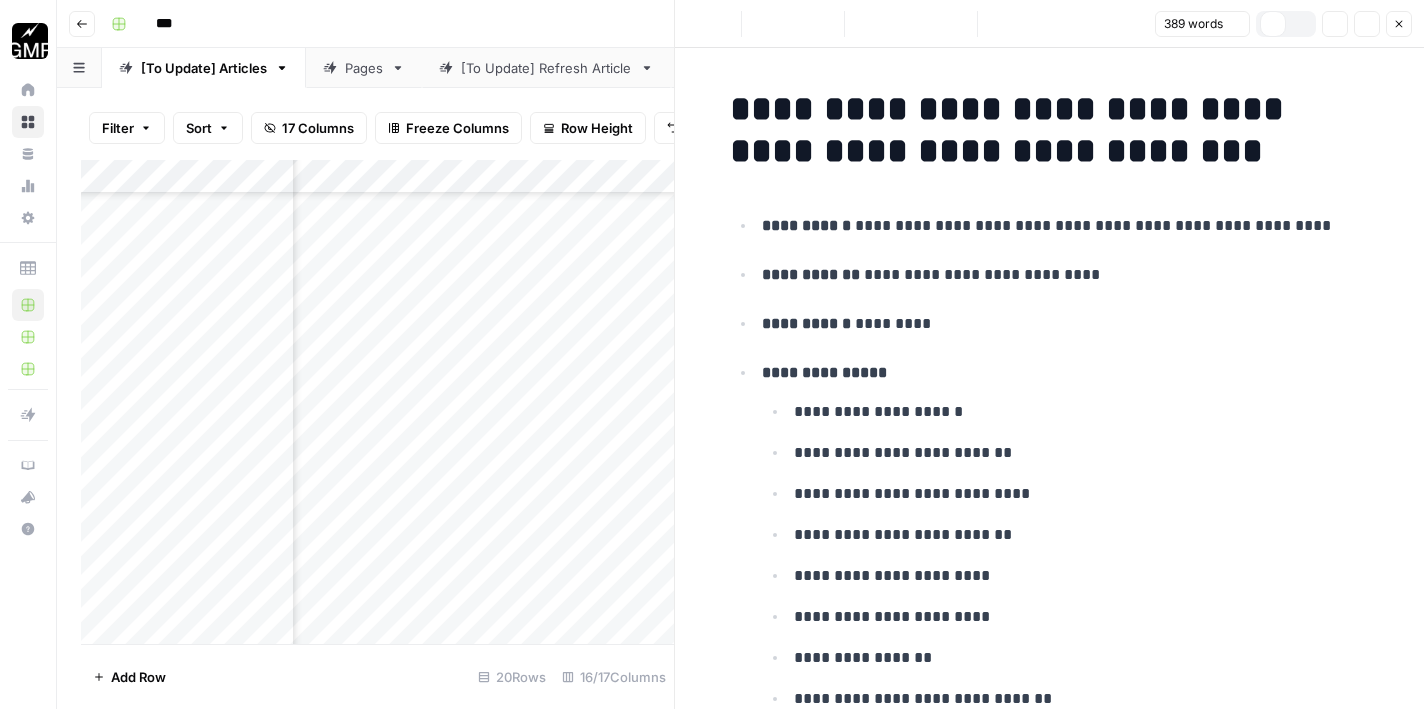 scroll, scrollTop: 755, scrollLeft: 0, axis: vertical 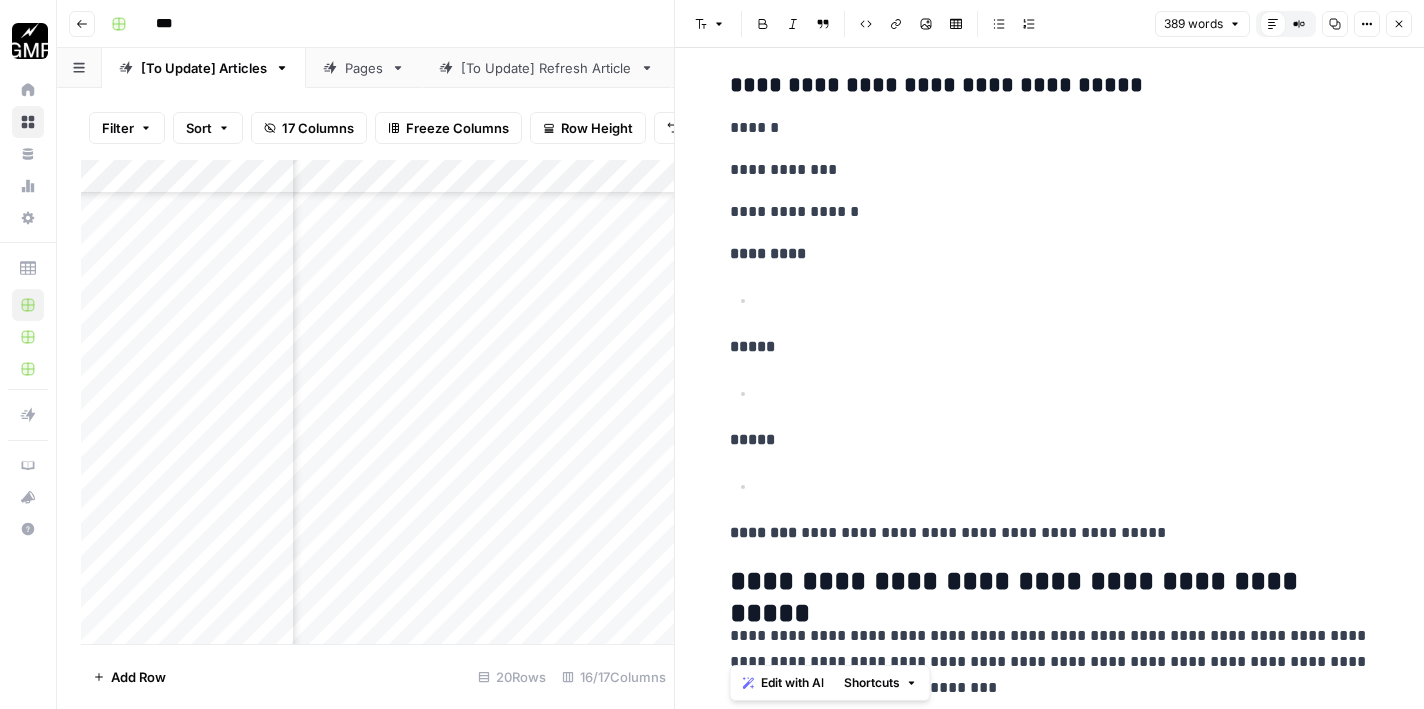 drag, startPoint x: 730, startPoint y: 111, endPoint x: 1248, endPoint y: 716, distance: 796.46027 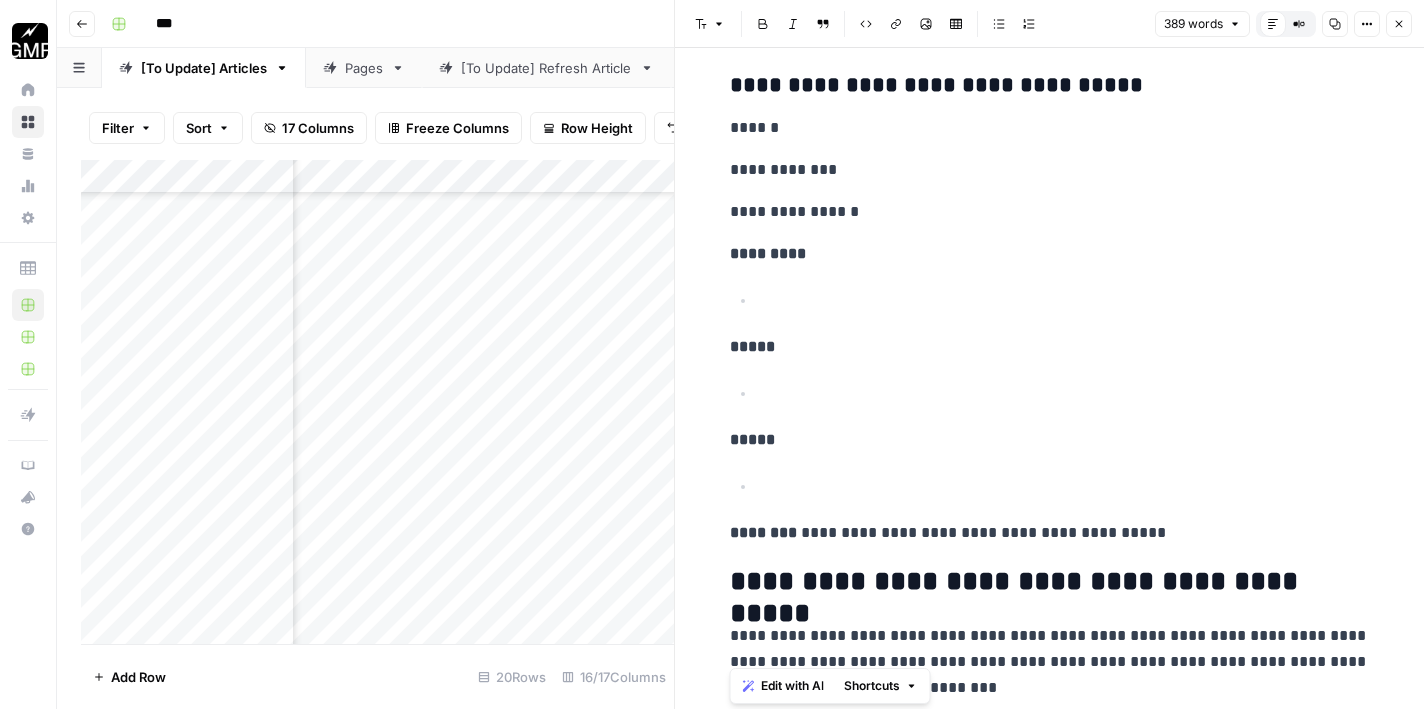 scroll, scrollTop: 0, scrollLeft: 0, axis: both 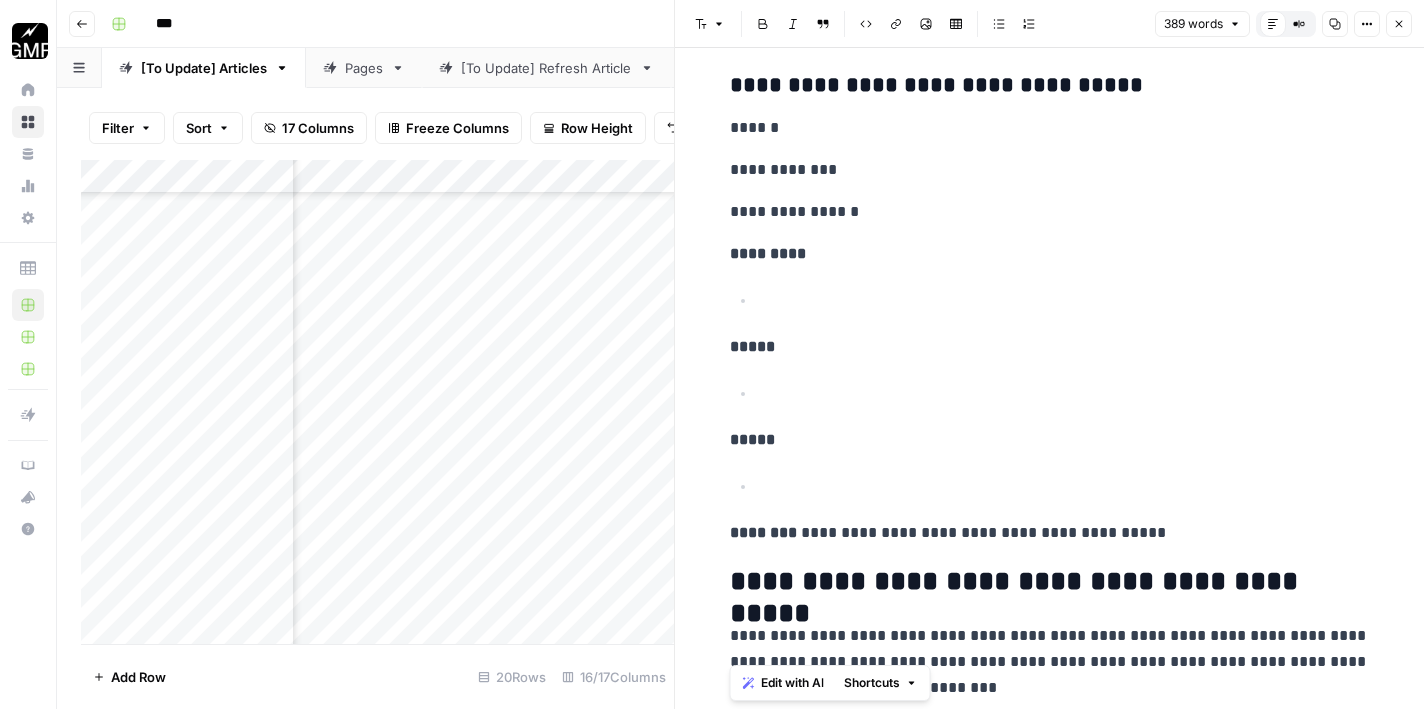 copy on "**********" 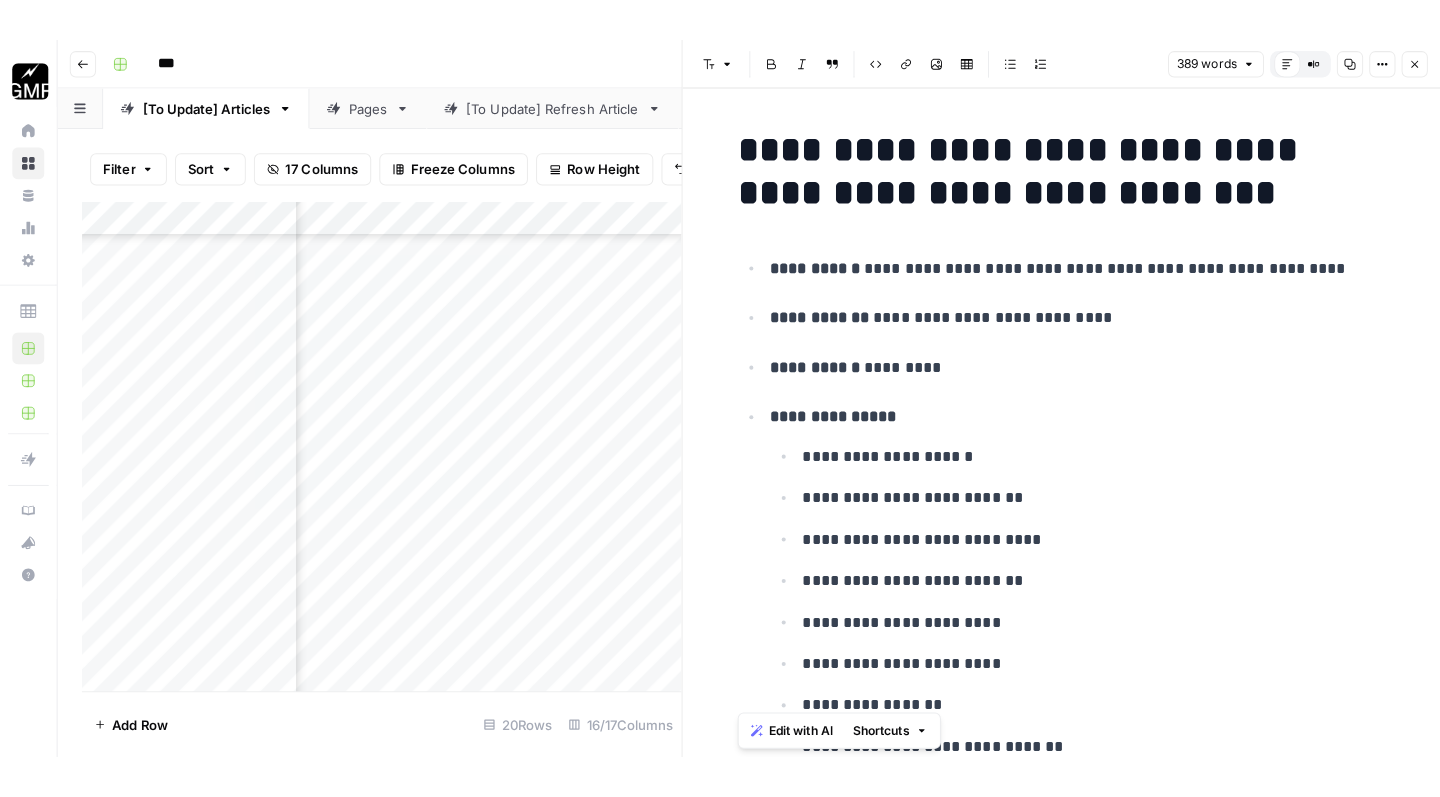 scroll, scrollTop: 0, scrollLeft: 0, axis: both 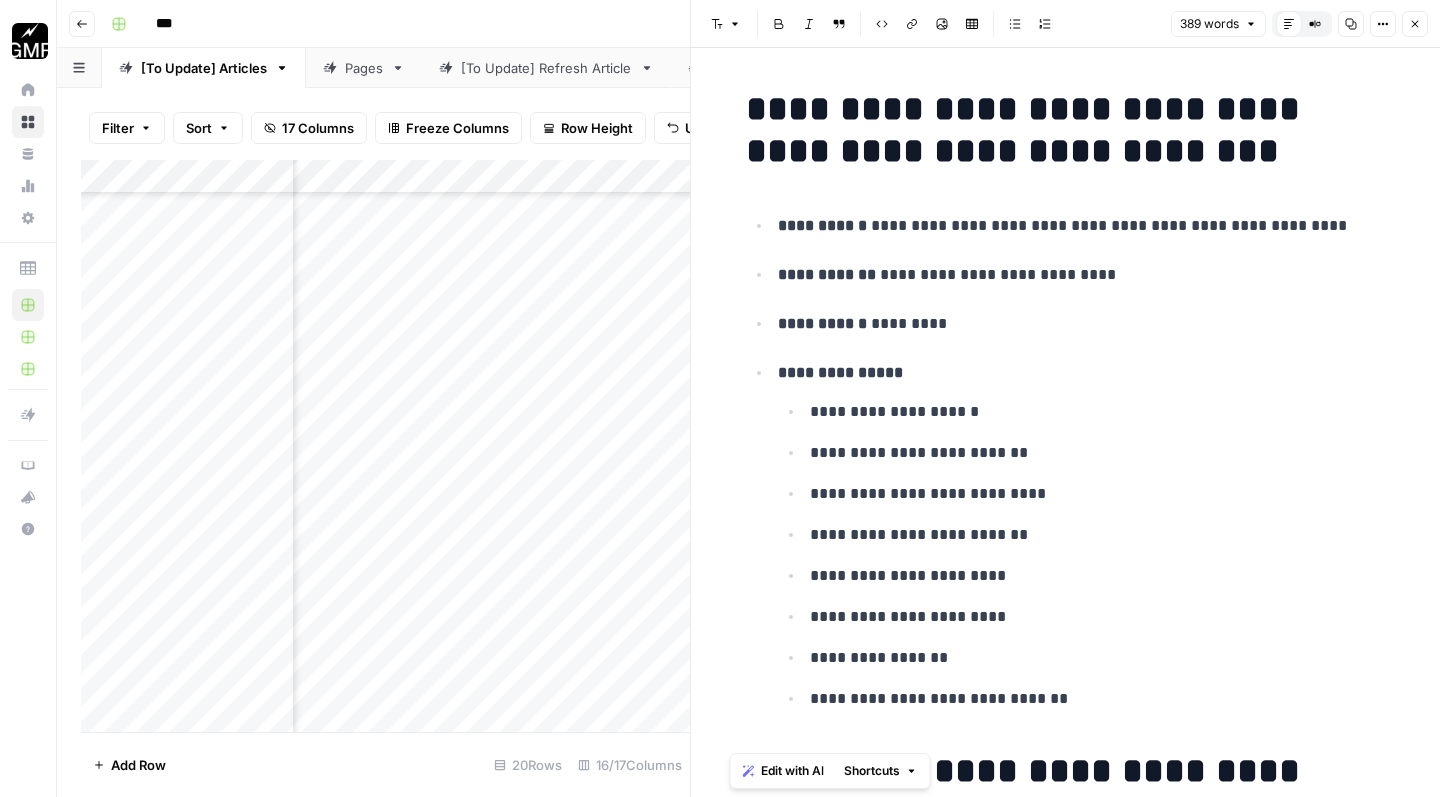 click on "**********" at bounding box center [1098, 577] 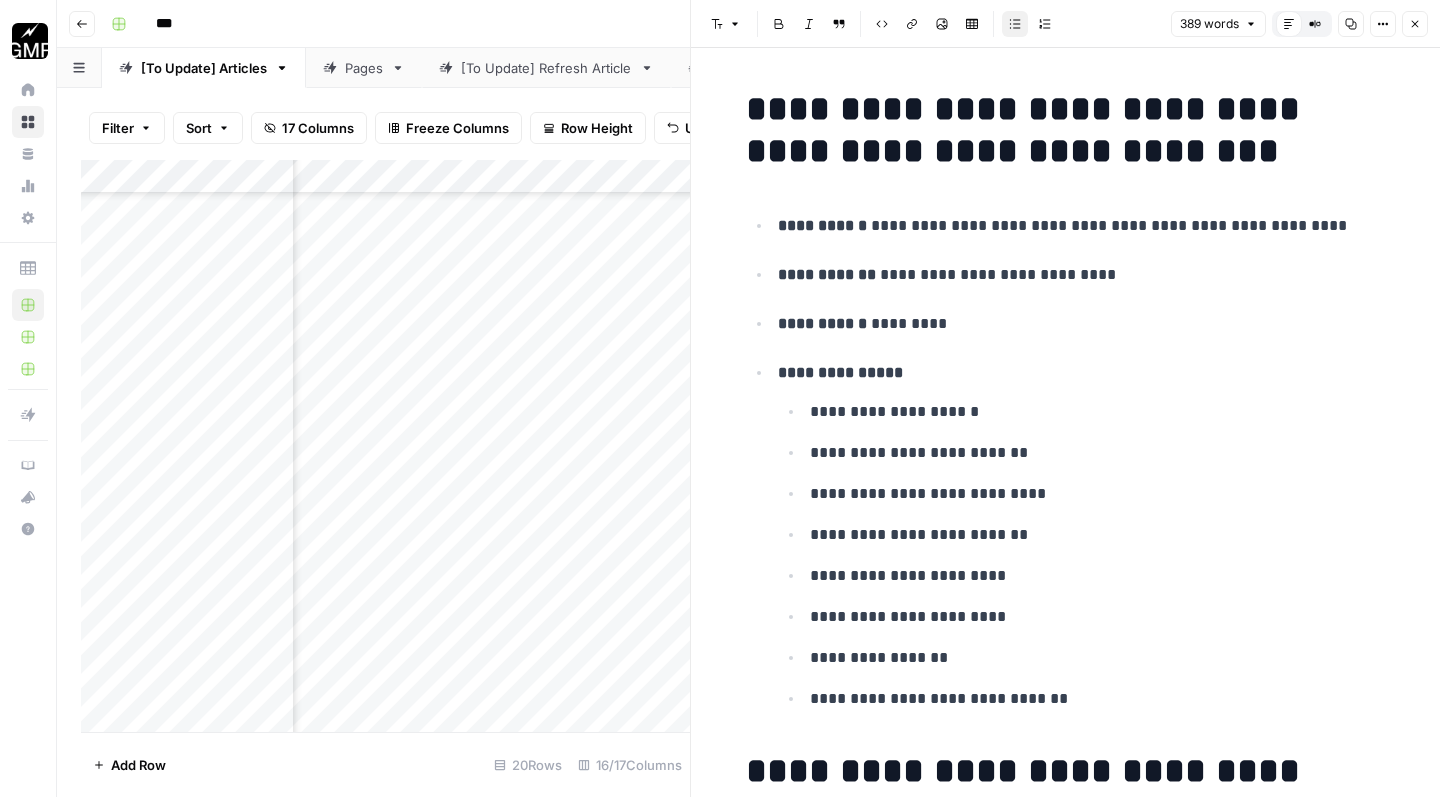 scroll, scrollTop: 0, scrollLeft: 0, axis: both 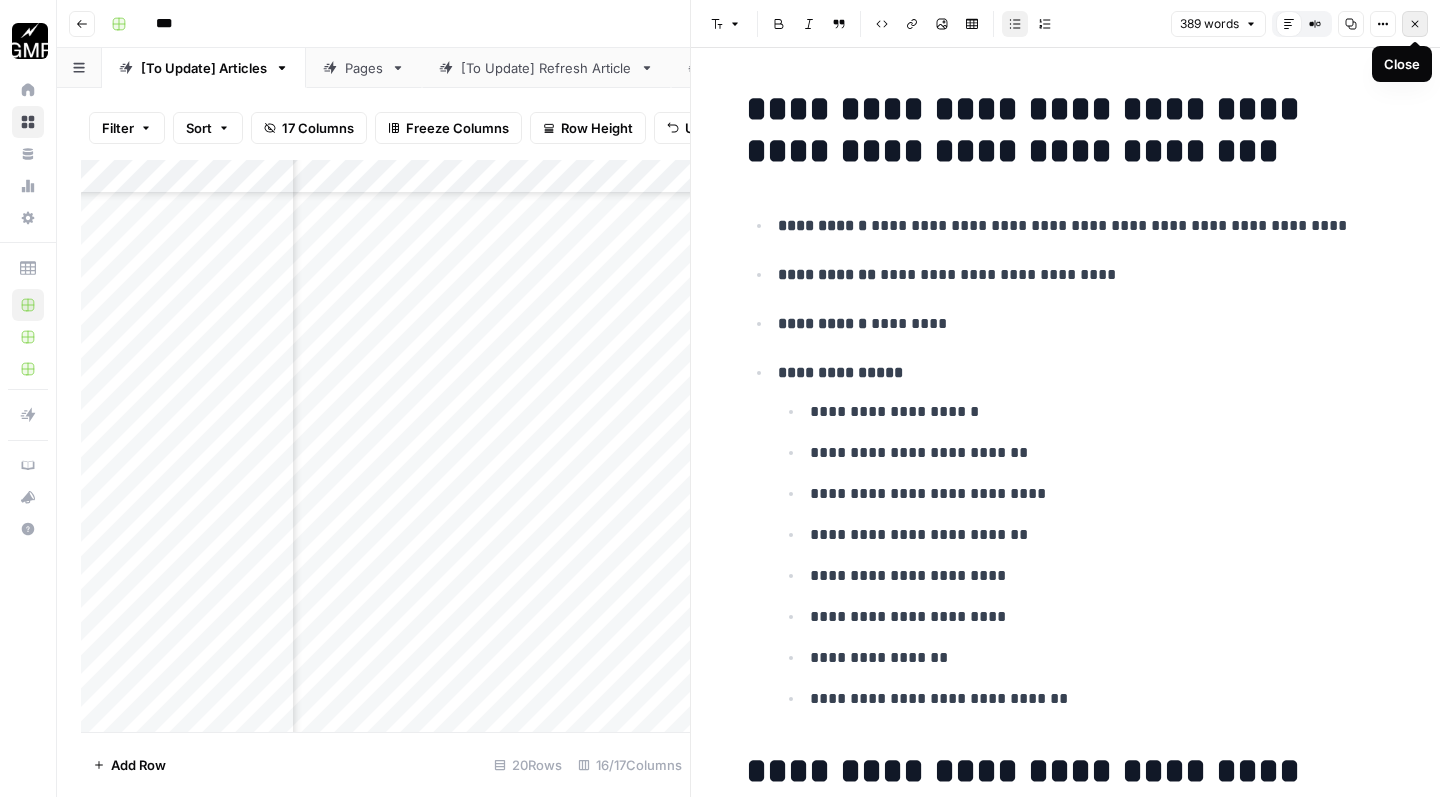 click 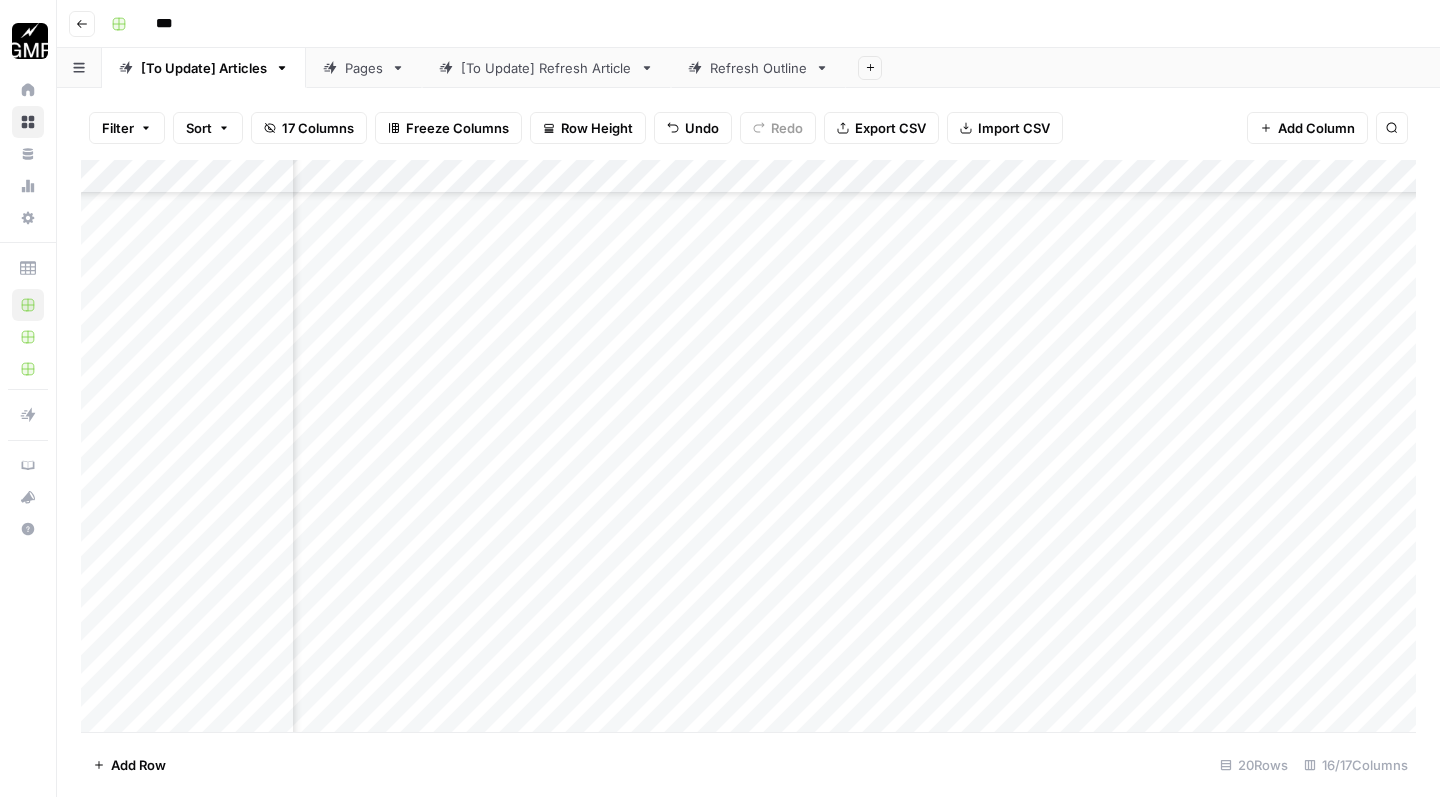 scroll, scrollTop: 1248, scrollLeft: 1025, axis: both 